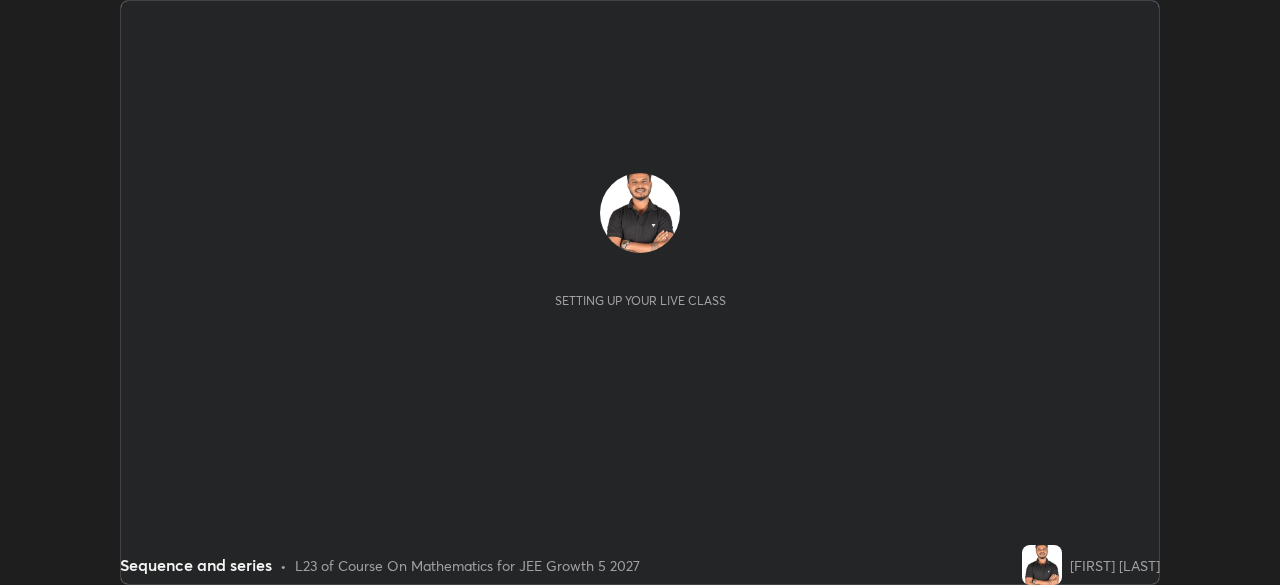 scroll, scrollTop: 0, scrollLeft: 0, axis: both 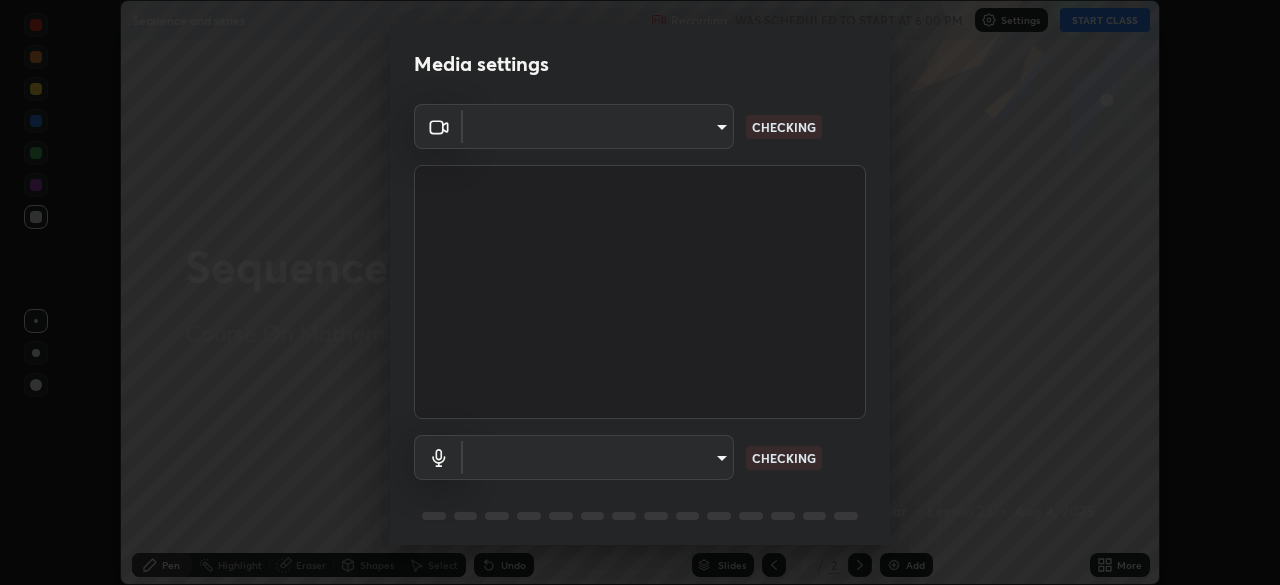 click on "Erase all Sequence and series Recording WAS SCHEDULED TO START AT  [TIME] Settings START CLASS Setting up your live class Sequence and series • L23 of Course On Mathematics for JEE Growth 5 2027 [FIRST] [LAST] Pen Highlight Eraser Shapes Select Undo Slides 2 / 2 Add More No doubts shared Encourage your learners to ask a doubt for better clarity Report an issue Reason for reporting Buffering Chat not working Audio - Video sync issue Educator video quality low ​ Attach an image Report Media settings ​ CHECKING ​ CHECKING 1 / 5 Next" at bounding box center (640, 292) 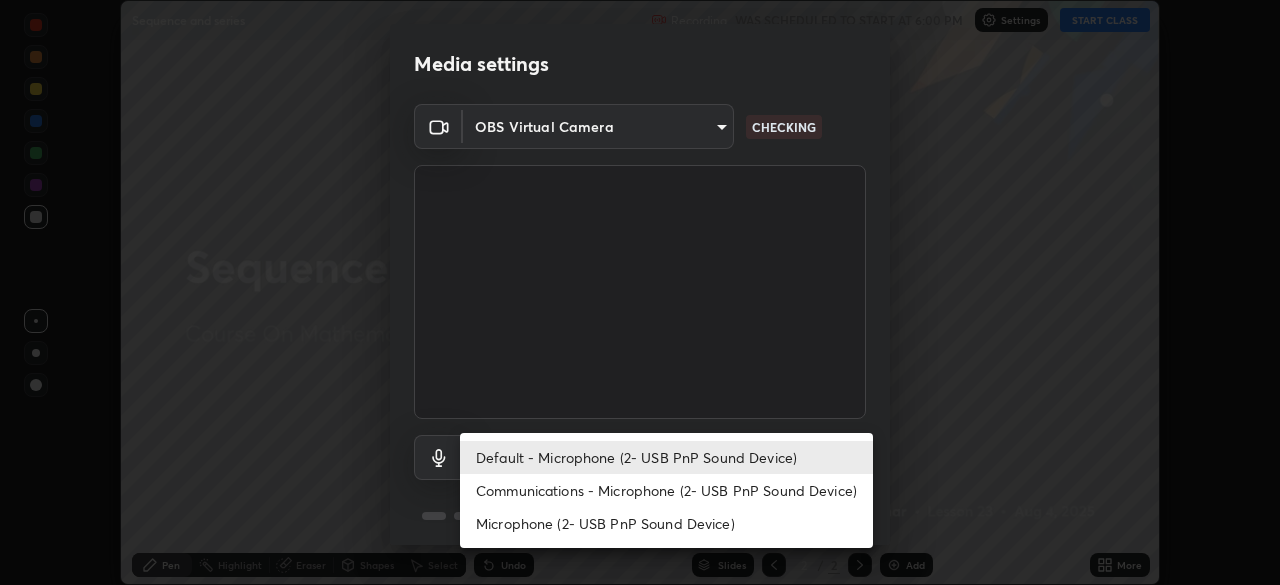click on "Communications - Microphone (2- USB PnP Sound Device)" at bounding box center [666, 490] 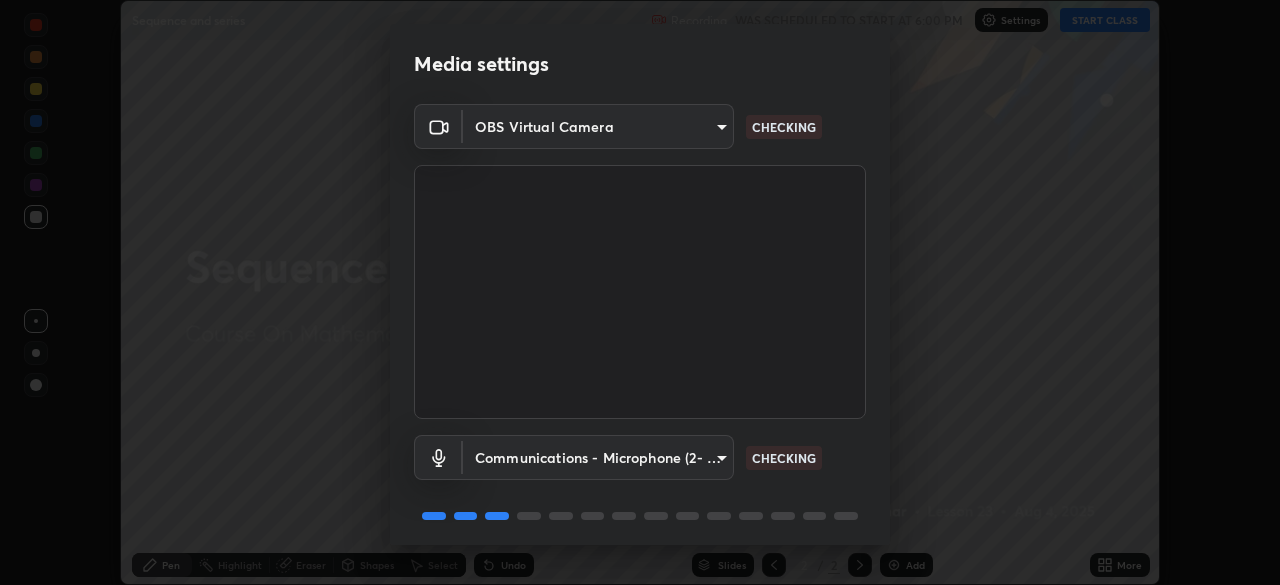 scroll, scrollTop: 71, scrollLeft: 0, axis: vertical 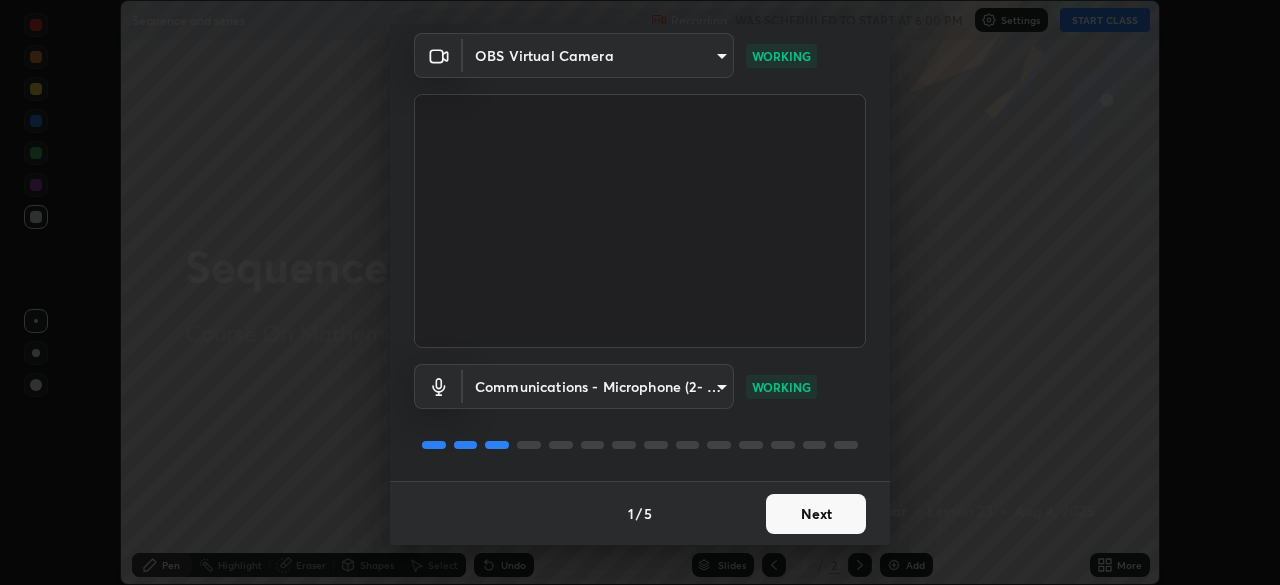 click on "Next" at bounding box center (816, 514) 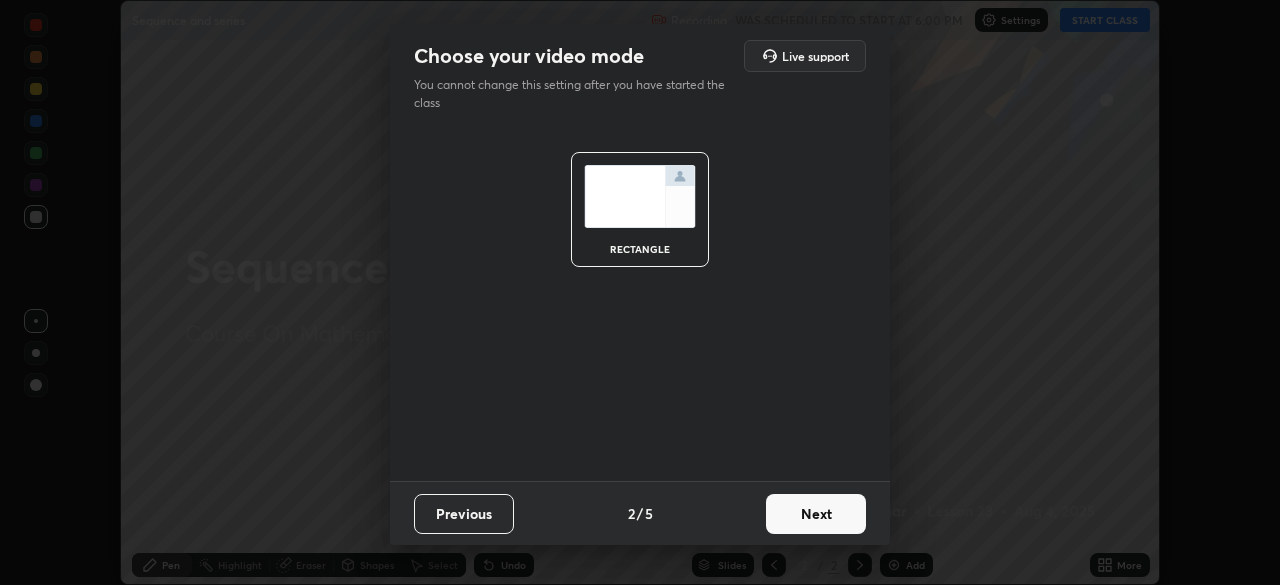 scroll, scrollTop: 0, scrollLeft: 0, axis: both 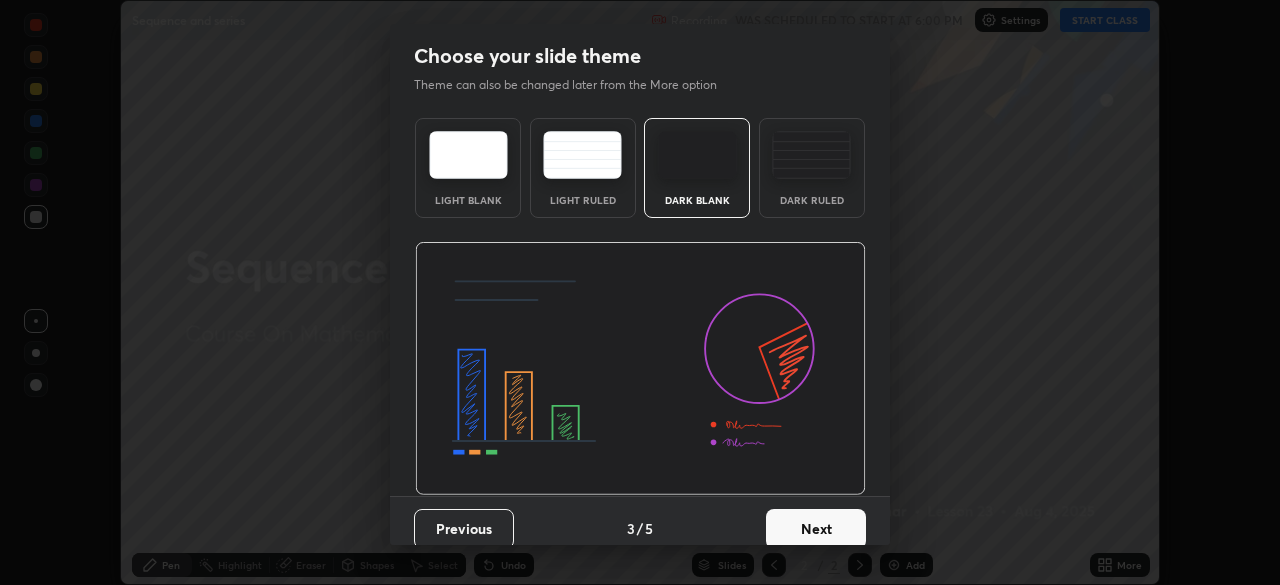 click on "Next" at bounding box center [816, 529] 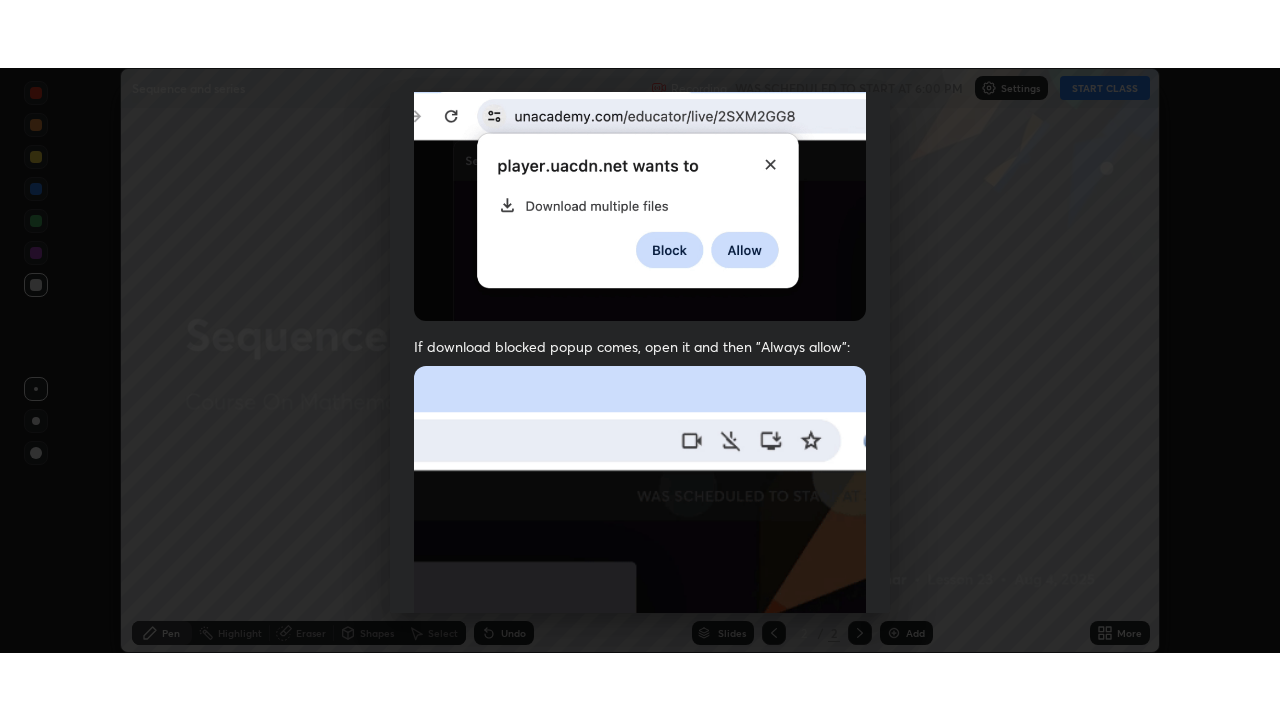 scroll, scrollTop: 479, scrollLeft: 0, axis: vertical 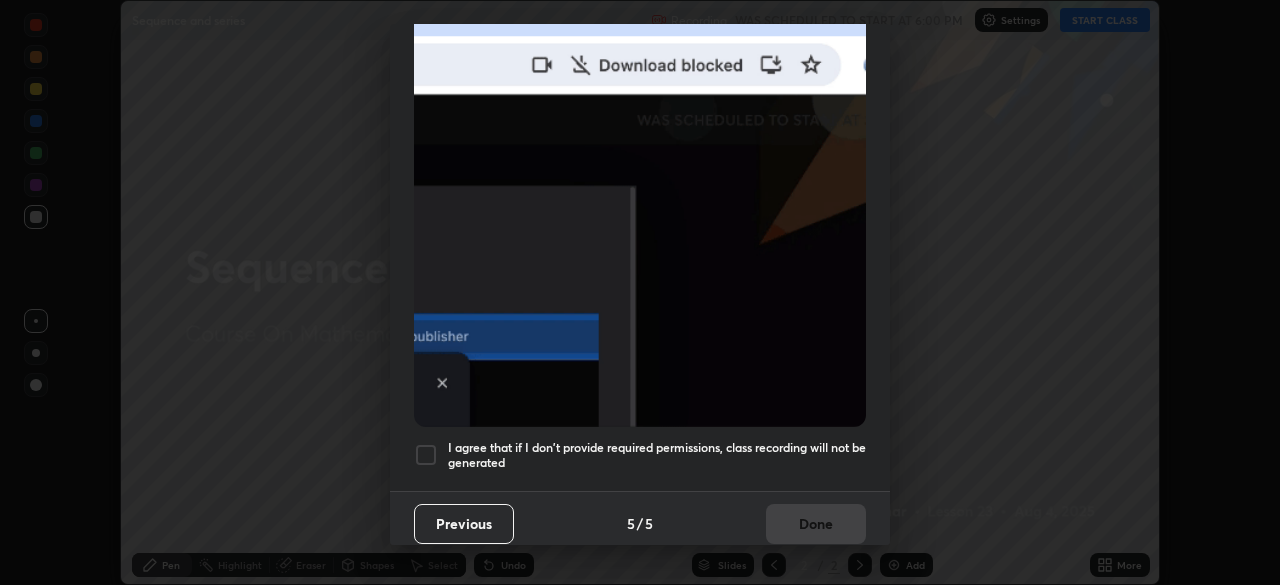 click on "I agree that if I don't provide required permissions, class recording will not be generated" at bounding box center (657, 455) 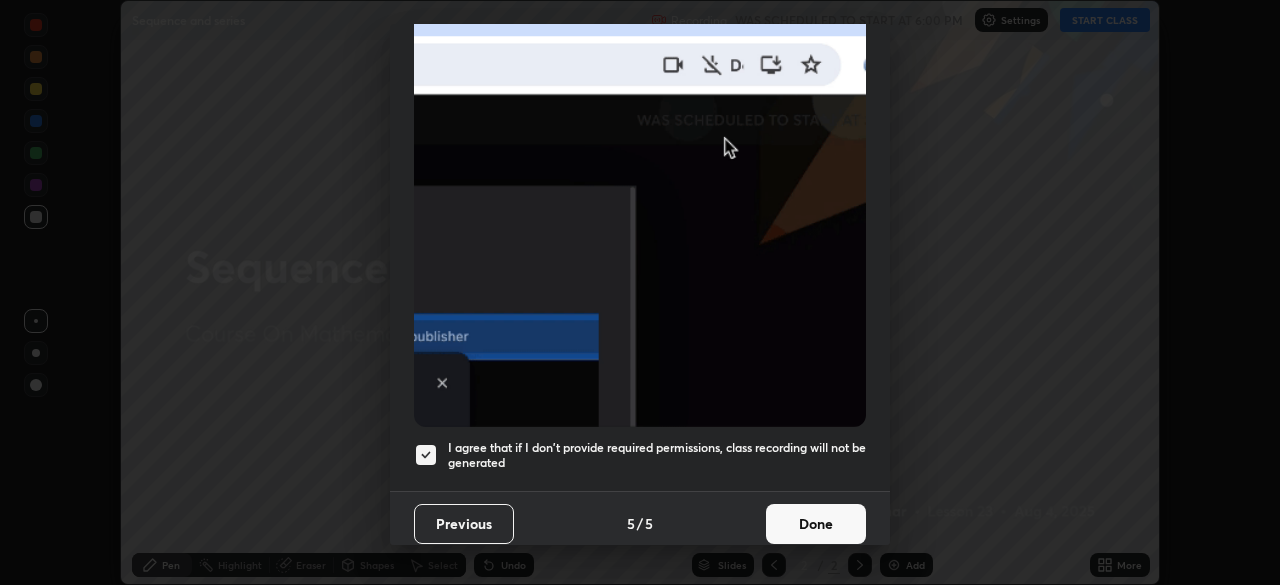 click on "Done" at bounding box center (816, 524) 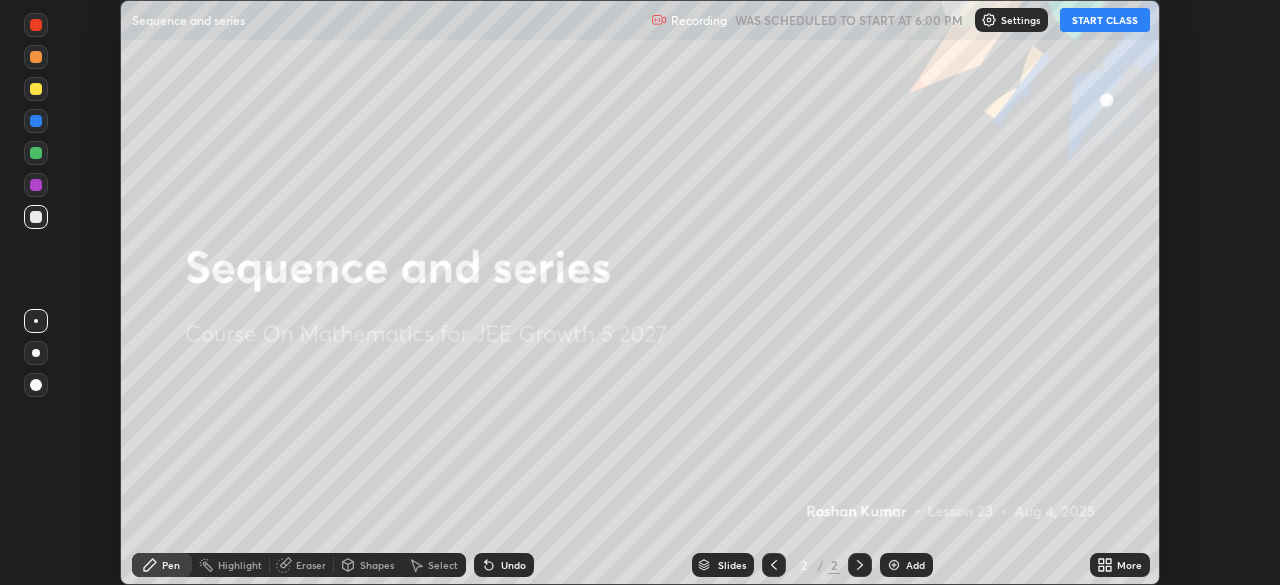 click on "START CLASS" at bounding box center (1105, 20) 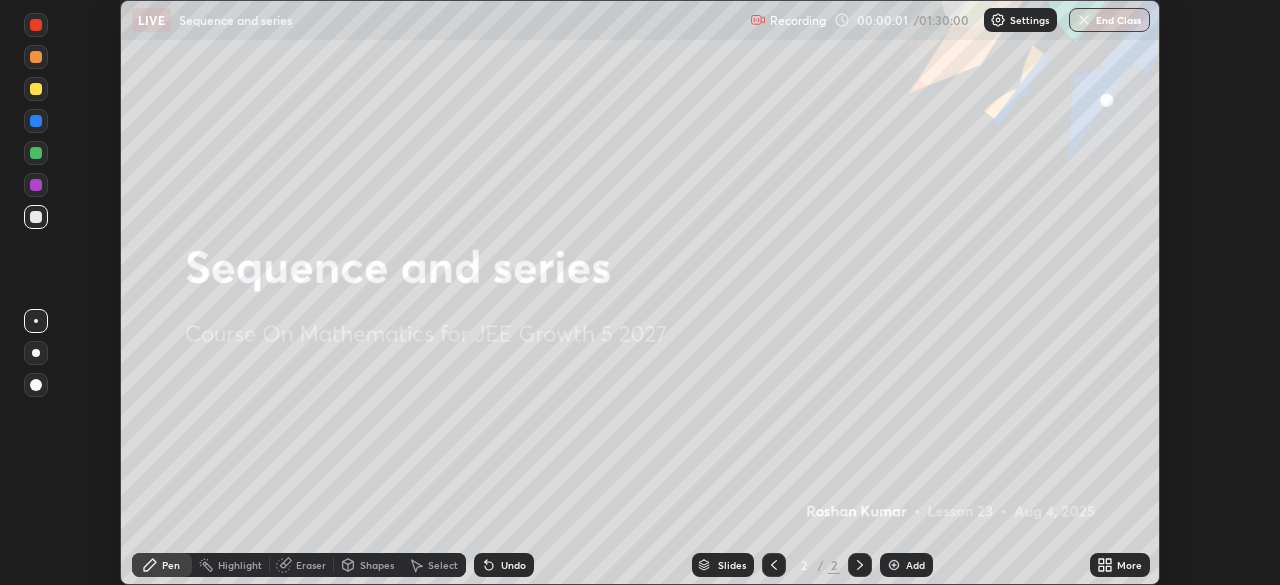 click 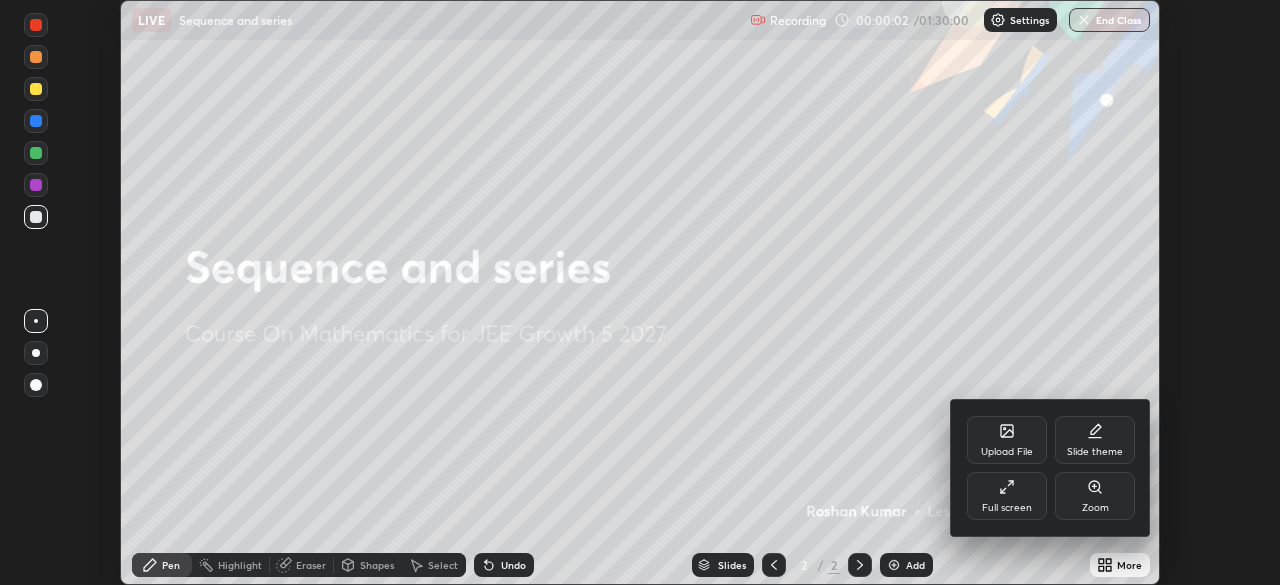 click on "Full screen" at bounding box center [1007, 496] 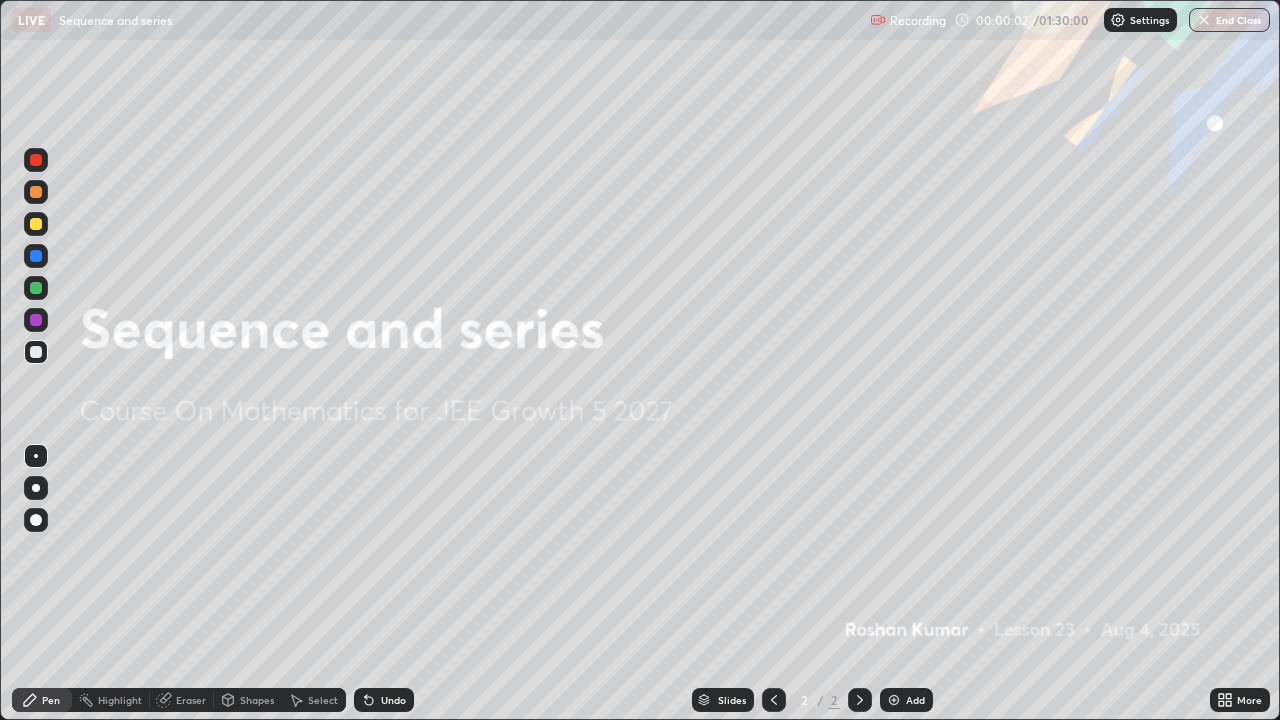 scroll, scrollTop: 99280, scrollLeft: 98720, axis: both 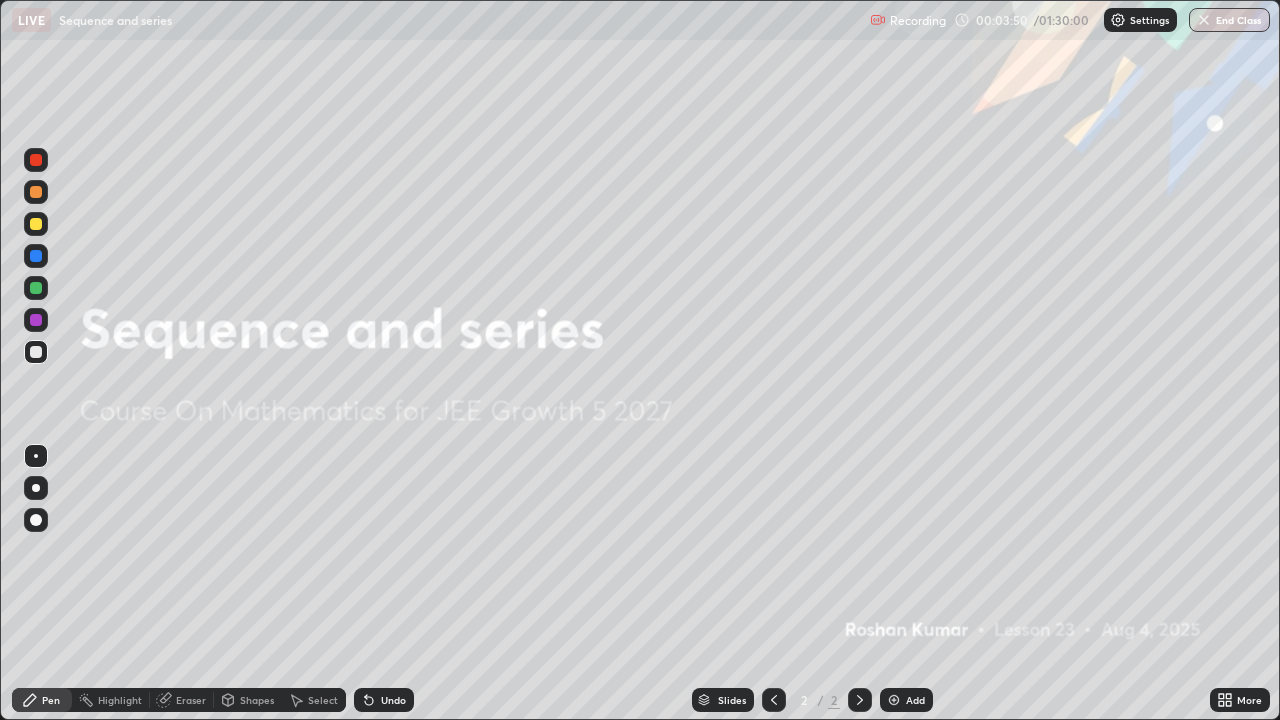 click at bounding box center (894, 700) 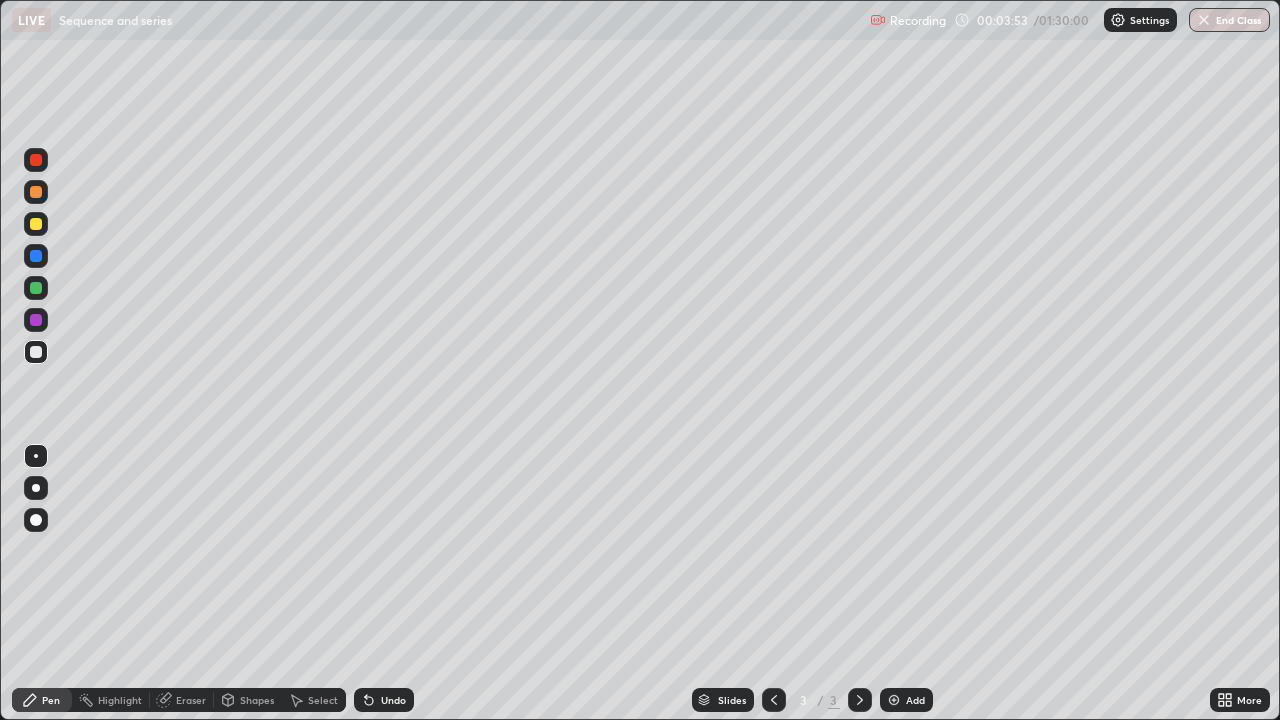 click at bounding box center [36, 520] 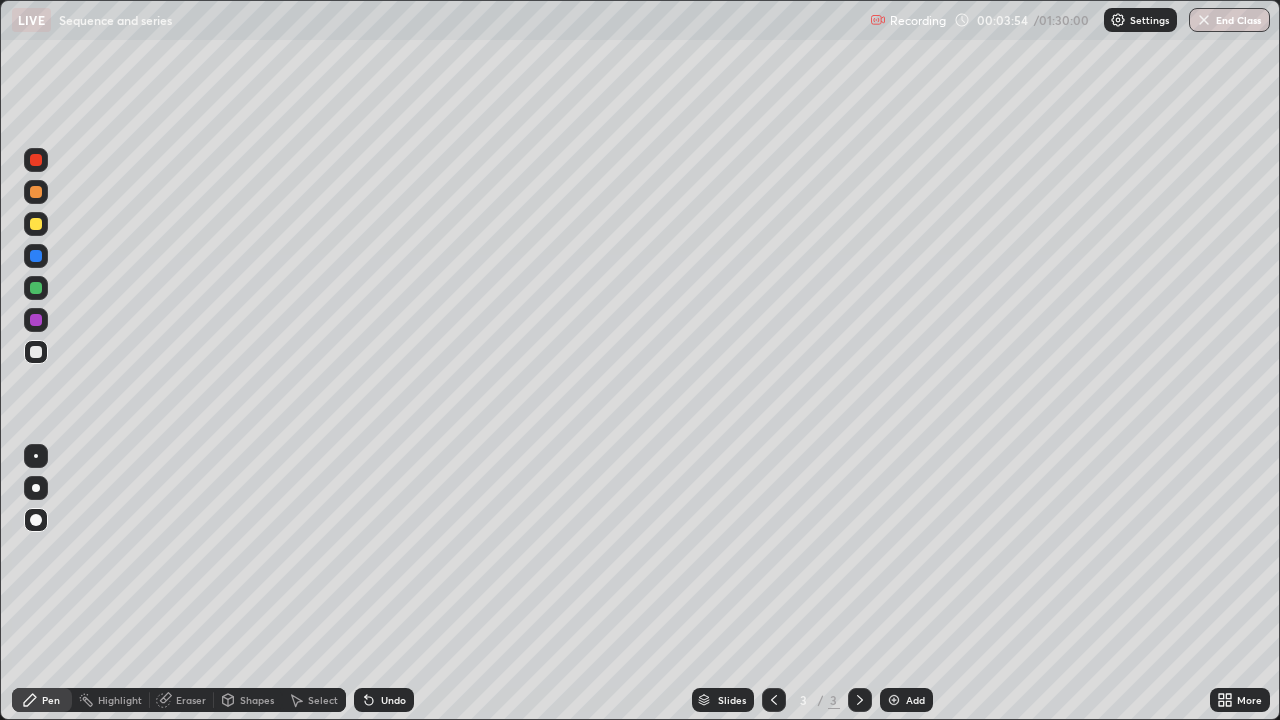 click at bounding box center (36, 224) 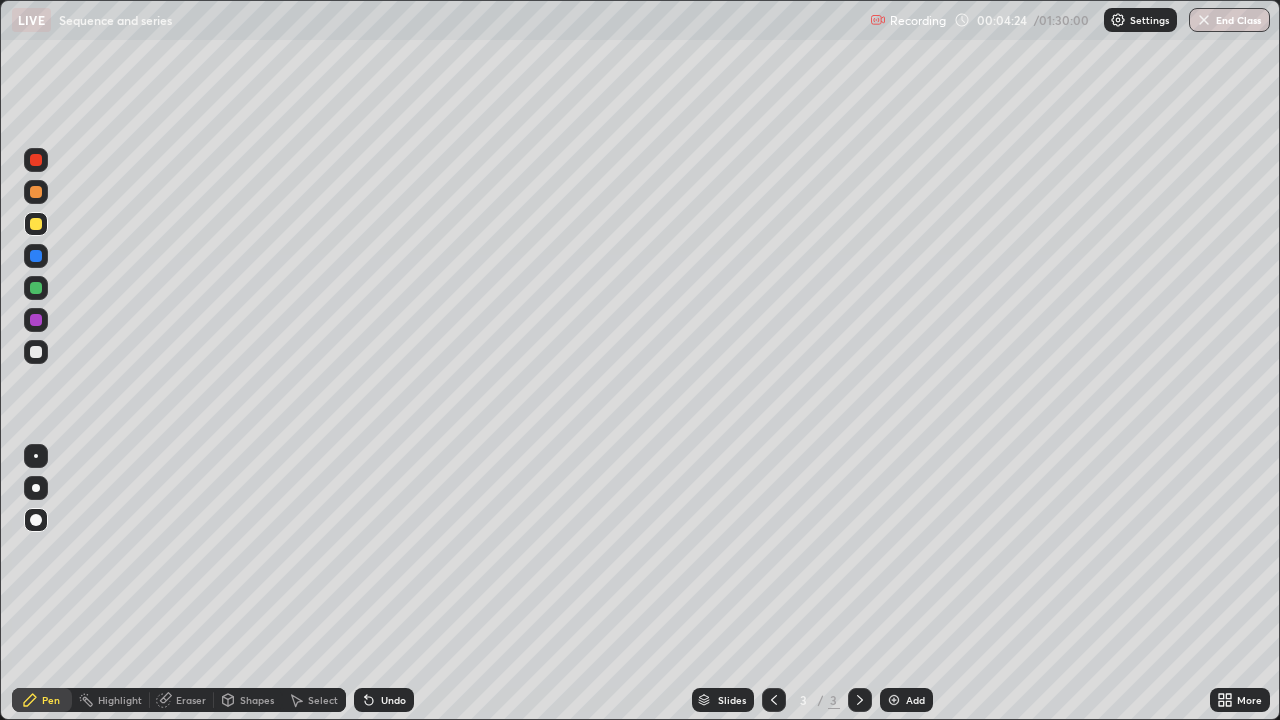 click at bounding box center [36, 352] 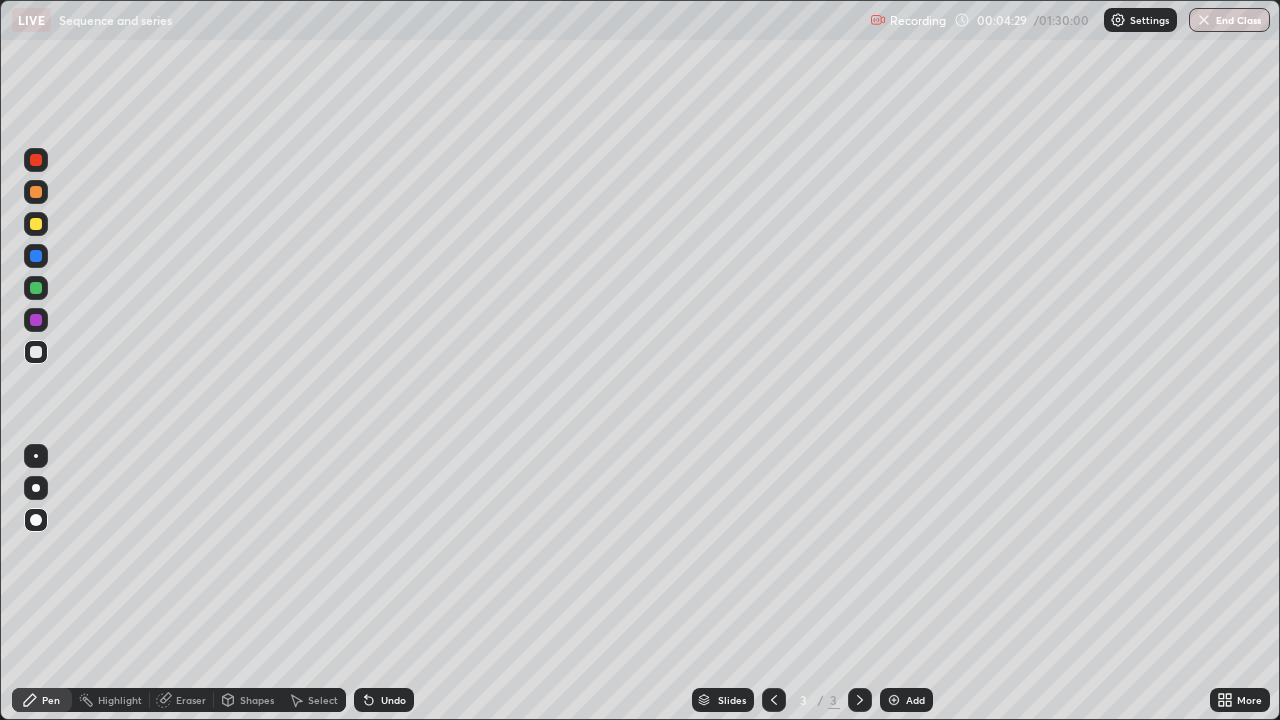 click at bounding box center (36, 224) 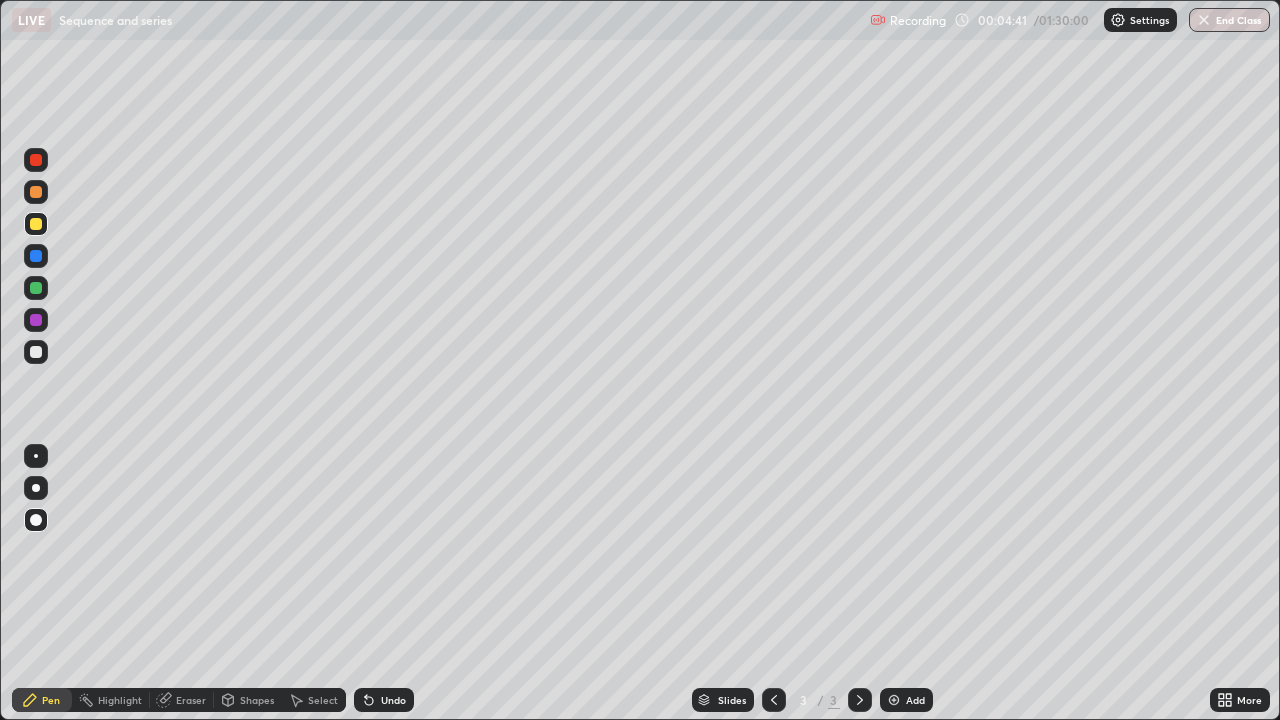 click at bounding box center (36, 352) 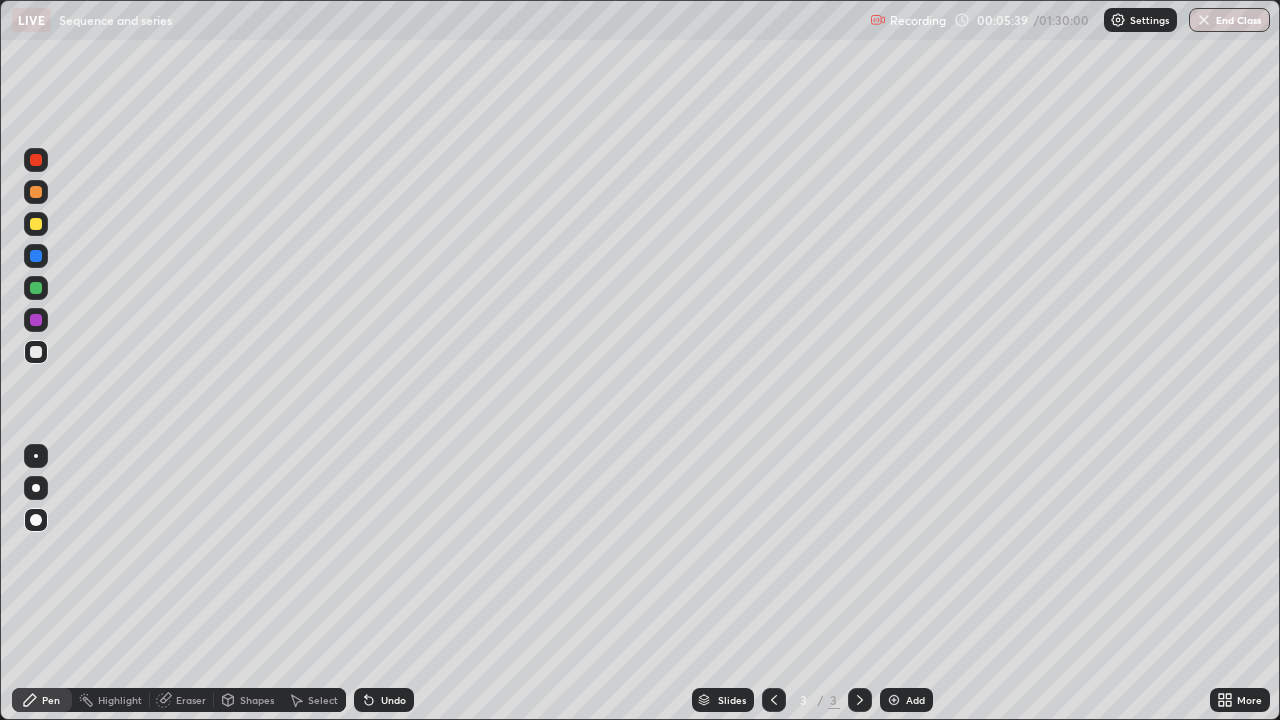 click at bounding box center [36, 288] 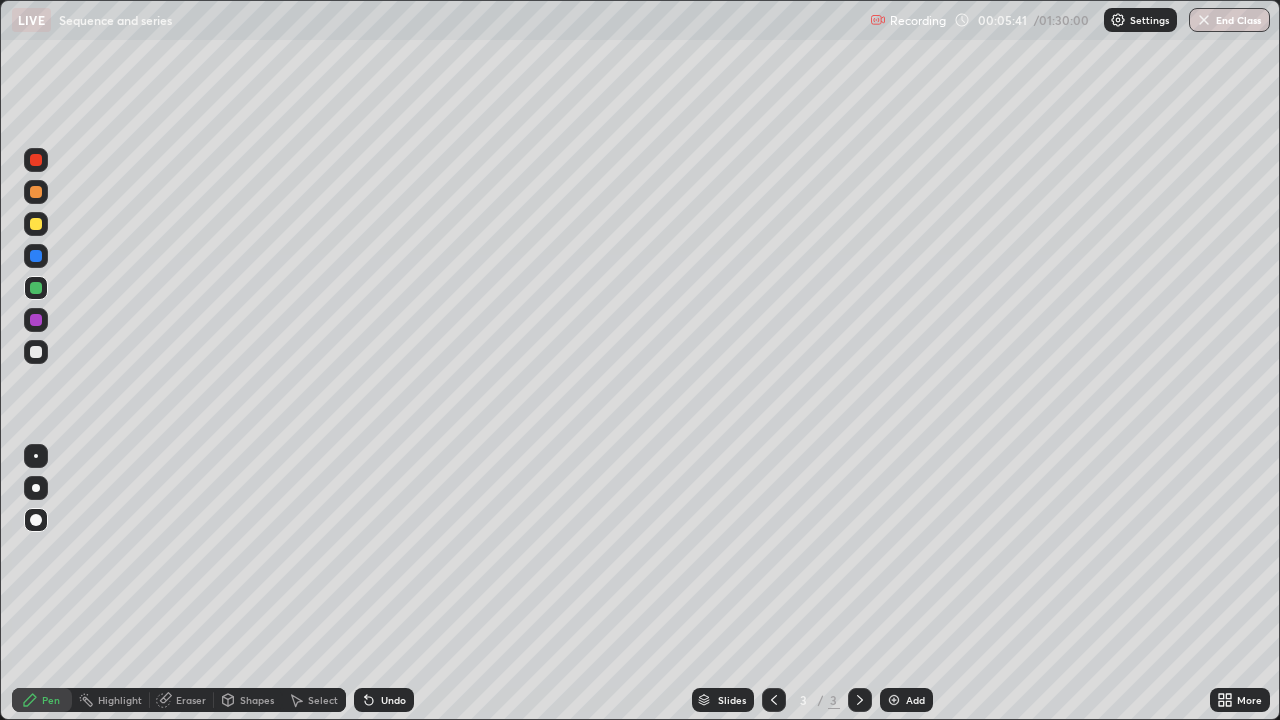 click at bounding box center (894, 700) 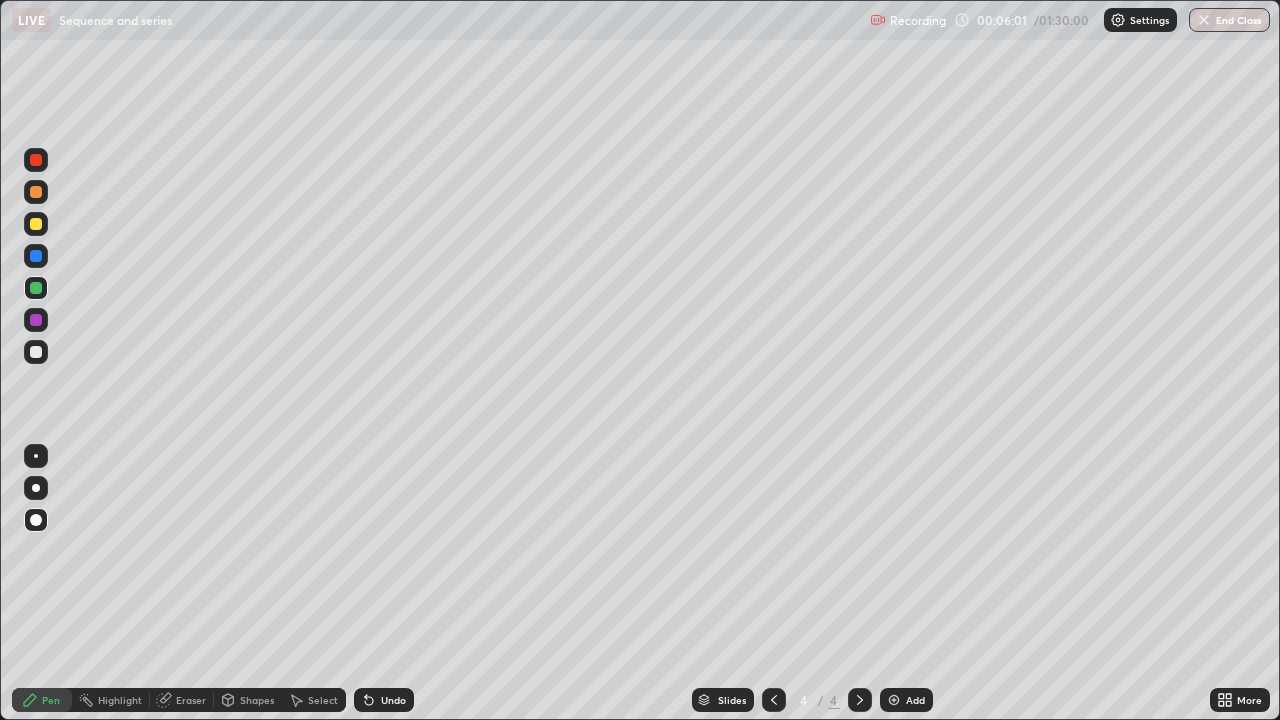 click at bounding box center [36, 320] 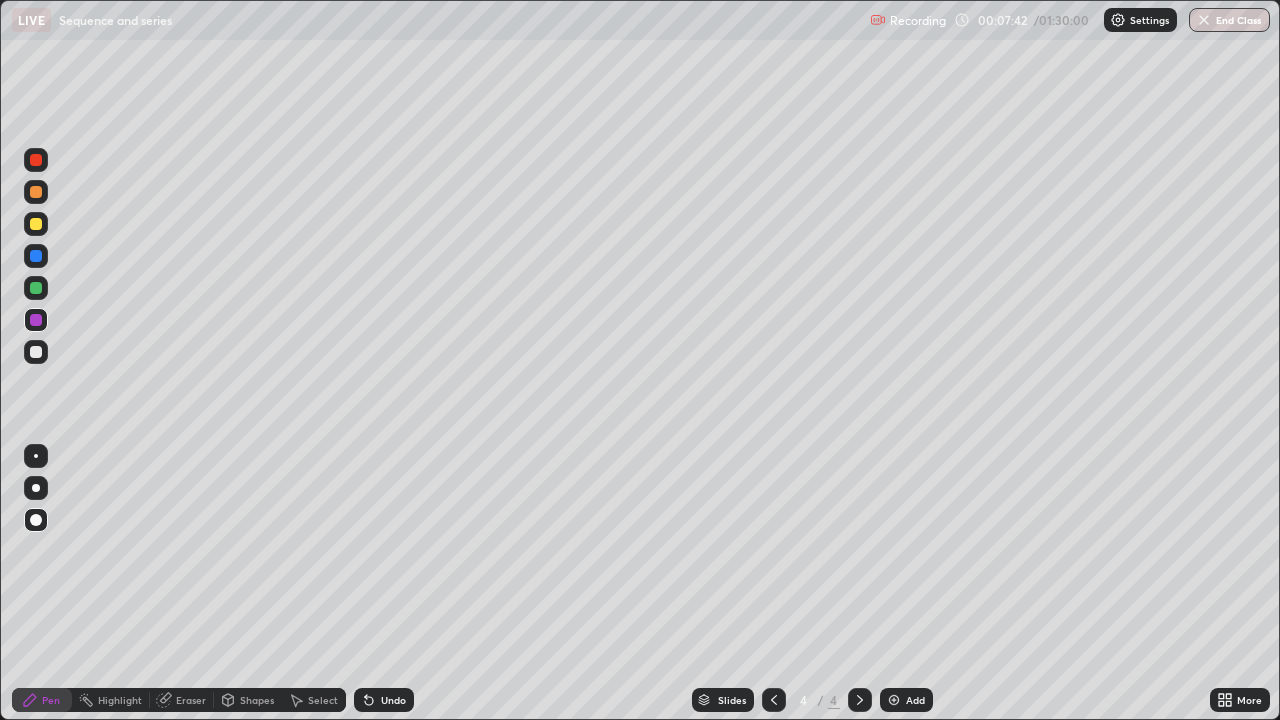 click at bounding box center (36, 224) 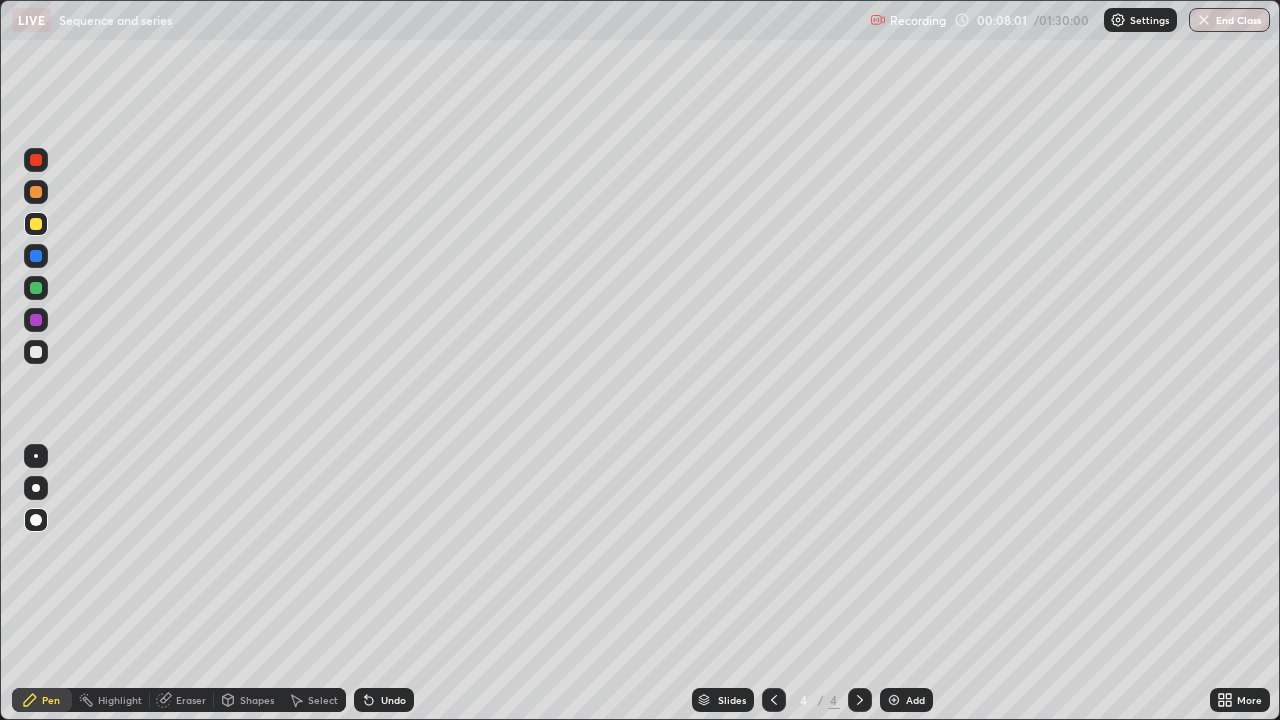 click at bounding box center [36, 160] 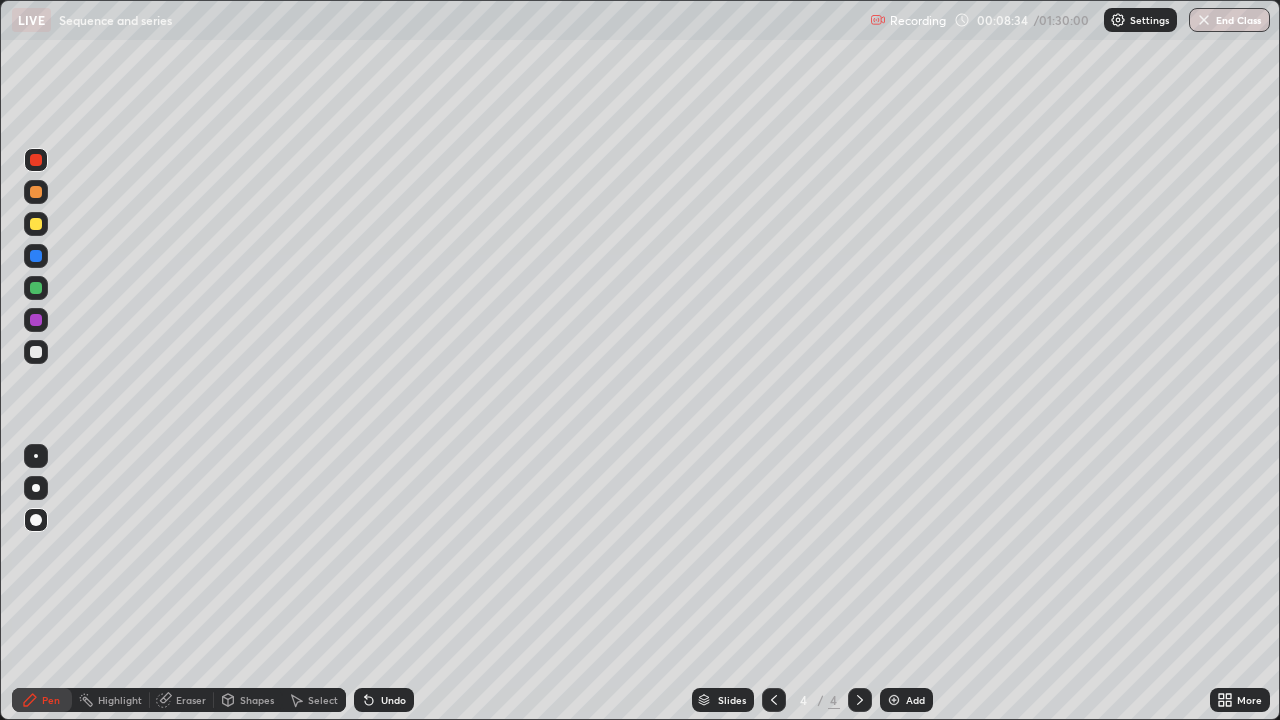 click at bounding box center (36, 256) 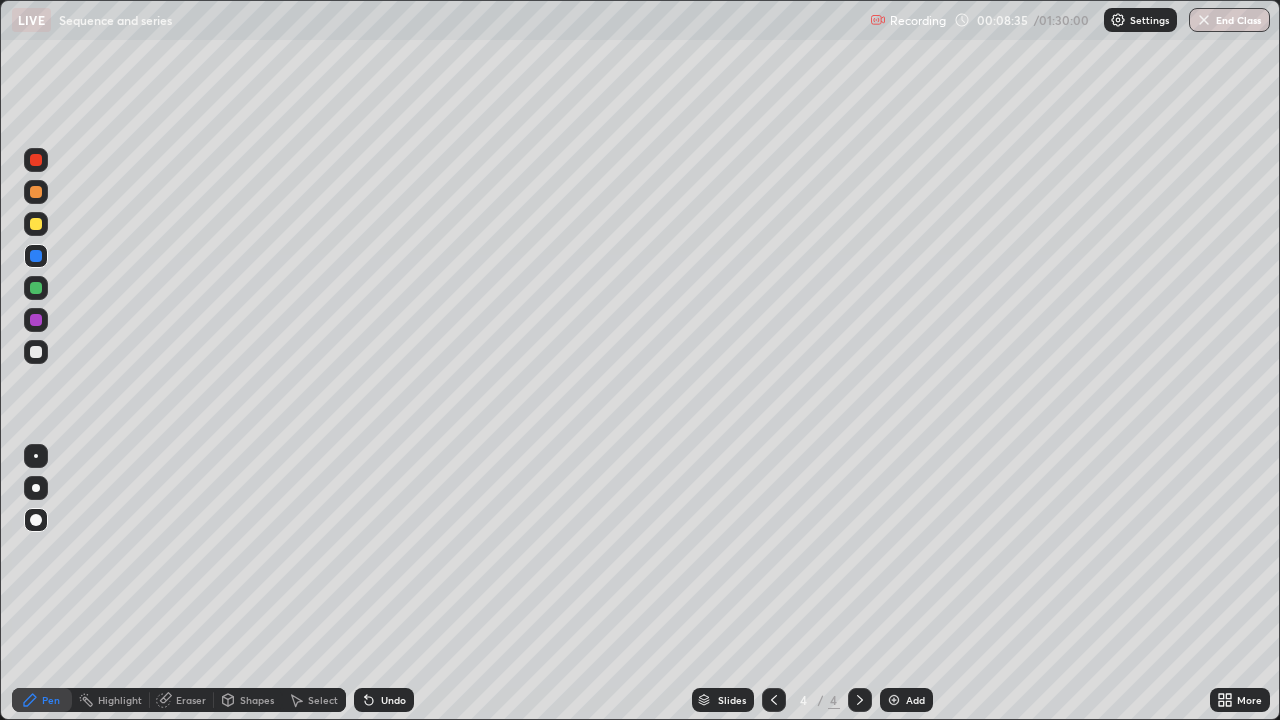 click at bounding box center (36, 288) 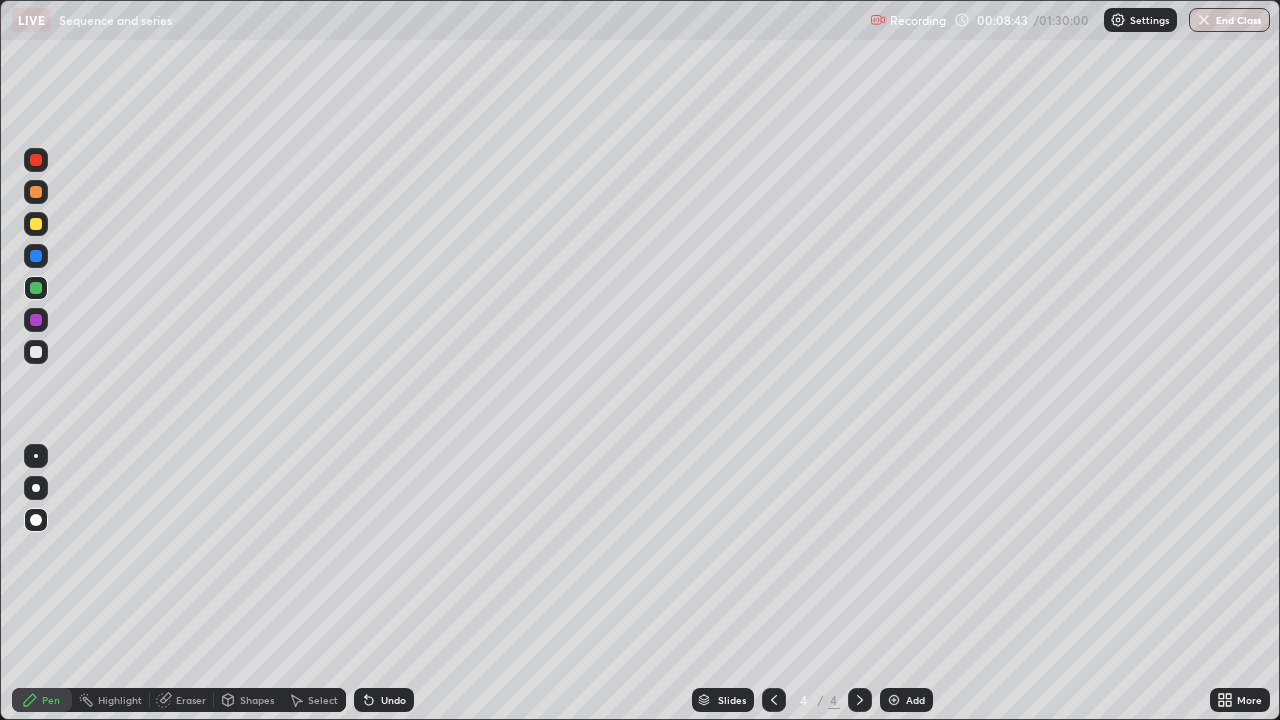 click at bounding box center [36, 192] 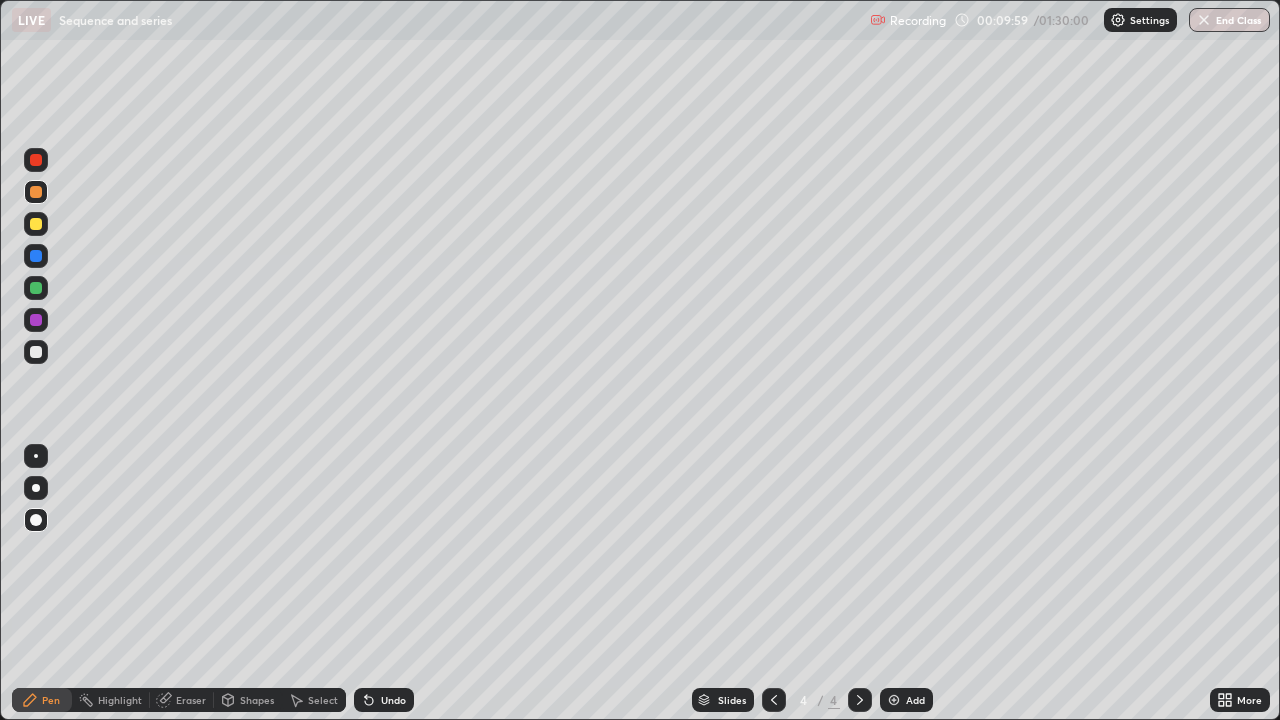 click at bounding box center (36, 352) 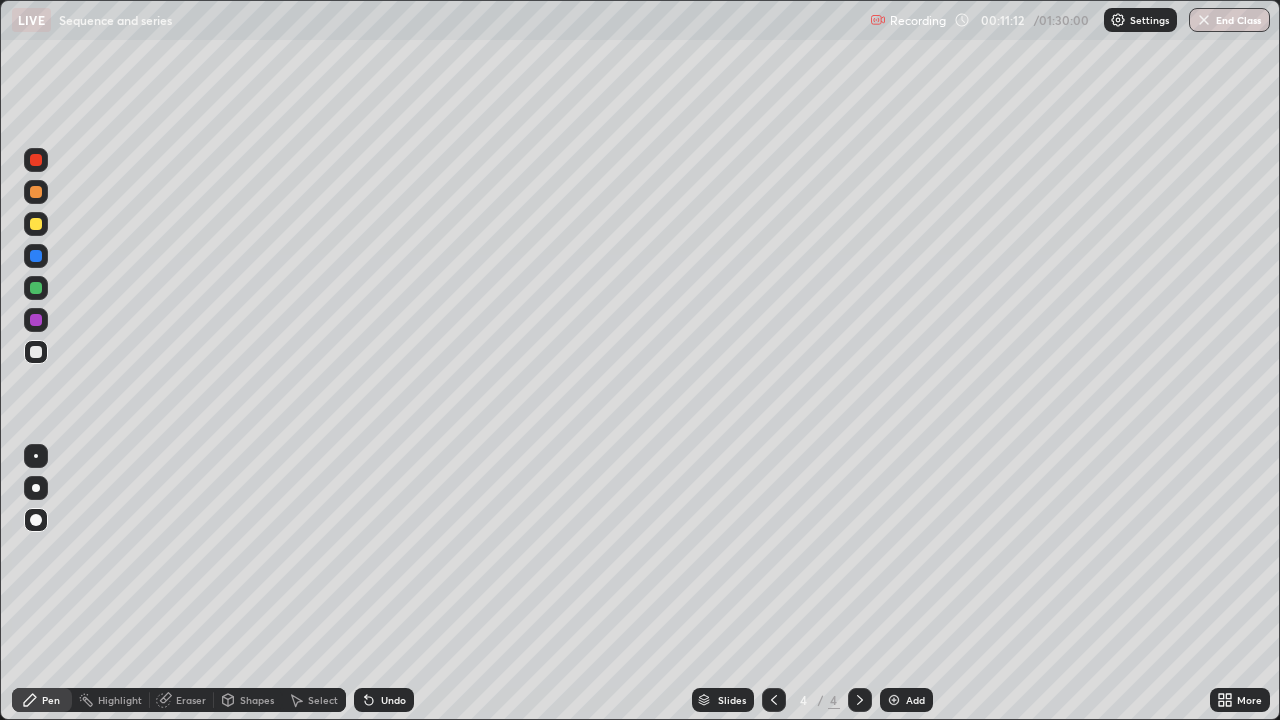 click at bounding box center [36, 288] 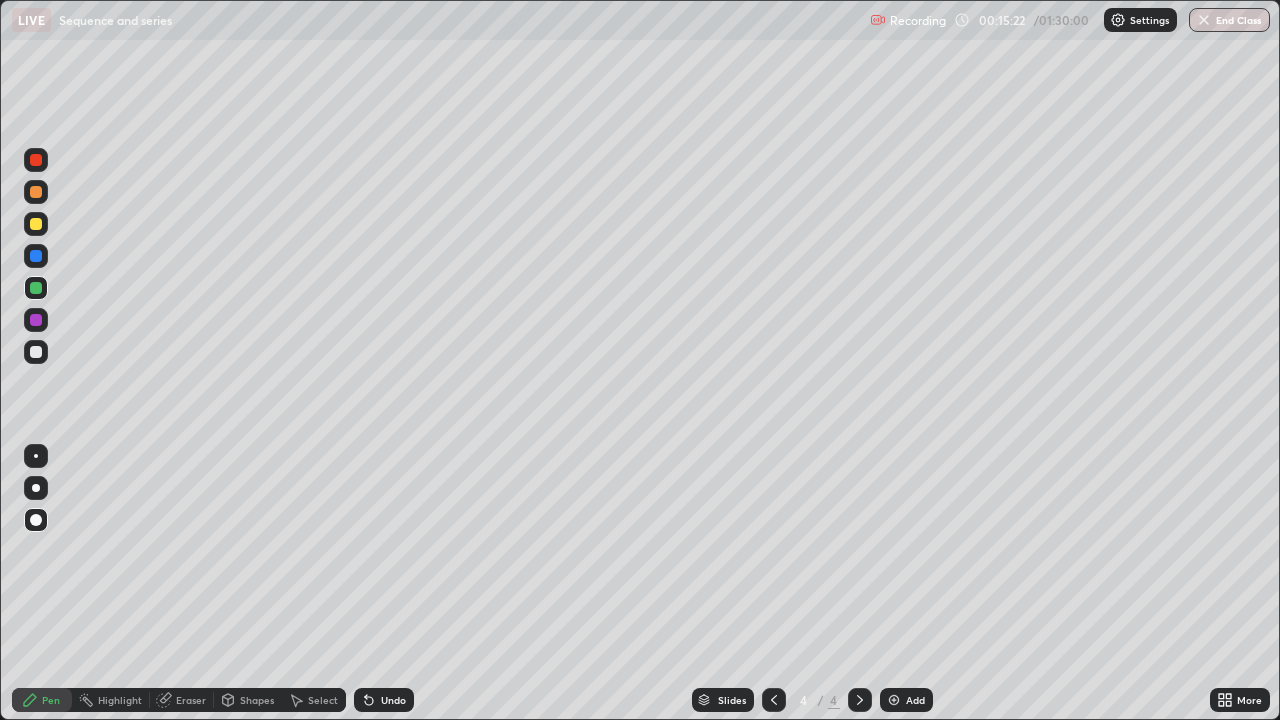 click at bounding box center (36, 256) 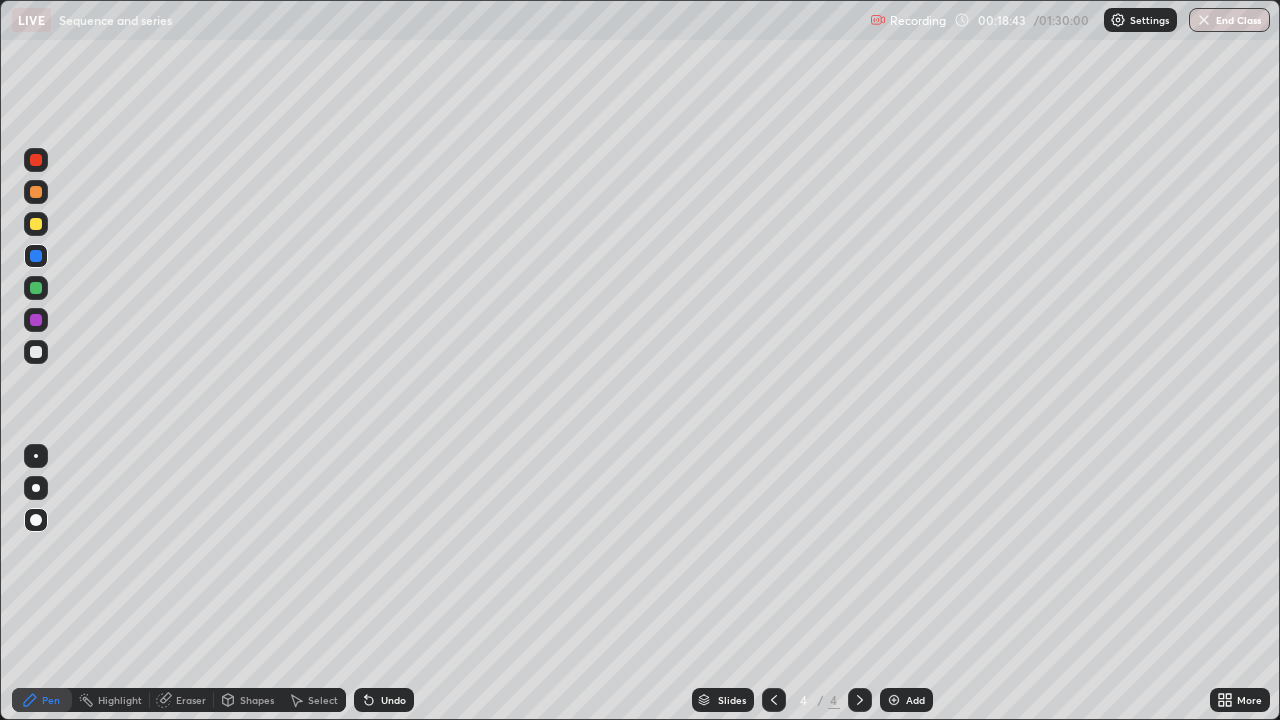 click at bounding box center [894, 700] 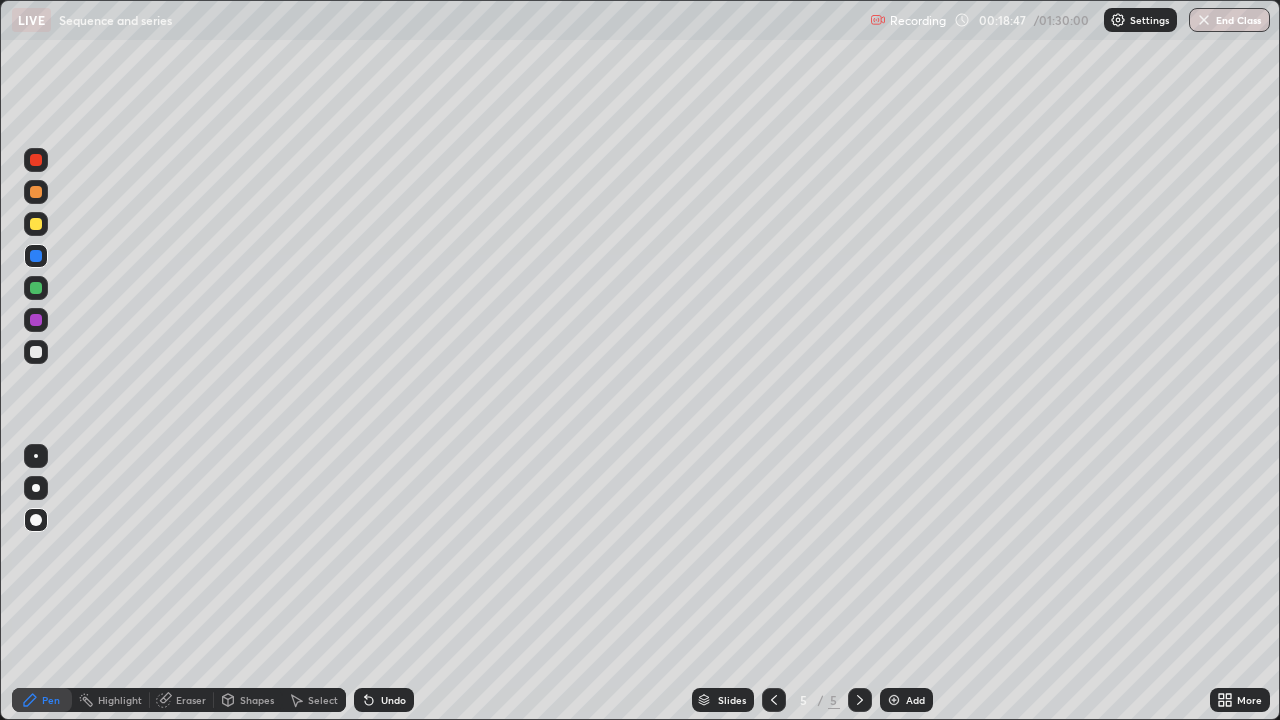 click at bounding box center (36, 224) 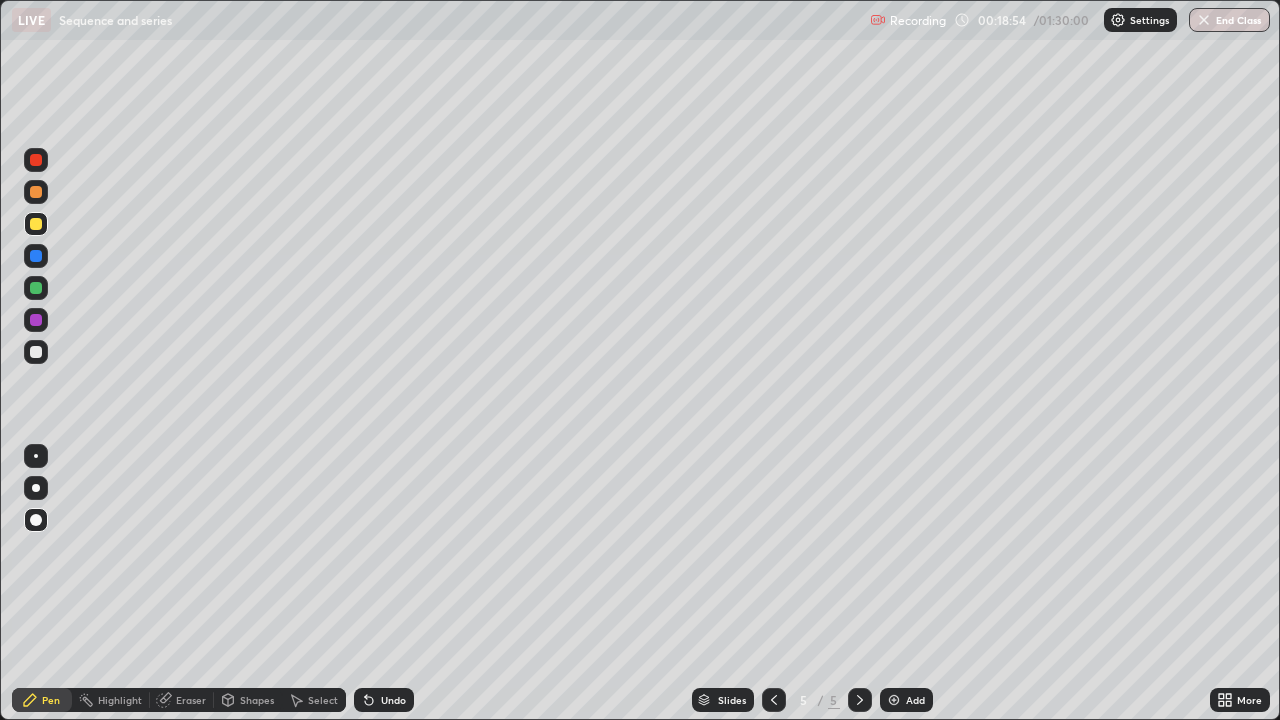 click at bounding box center [36, 256] 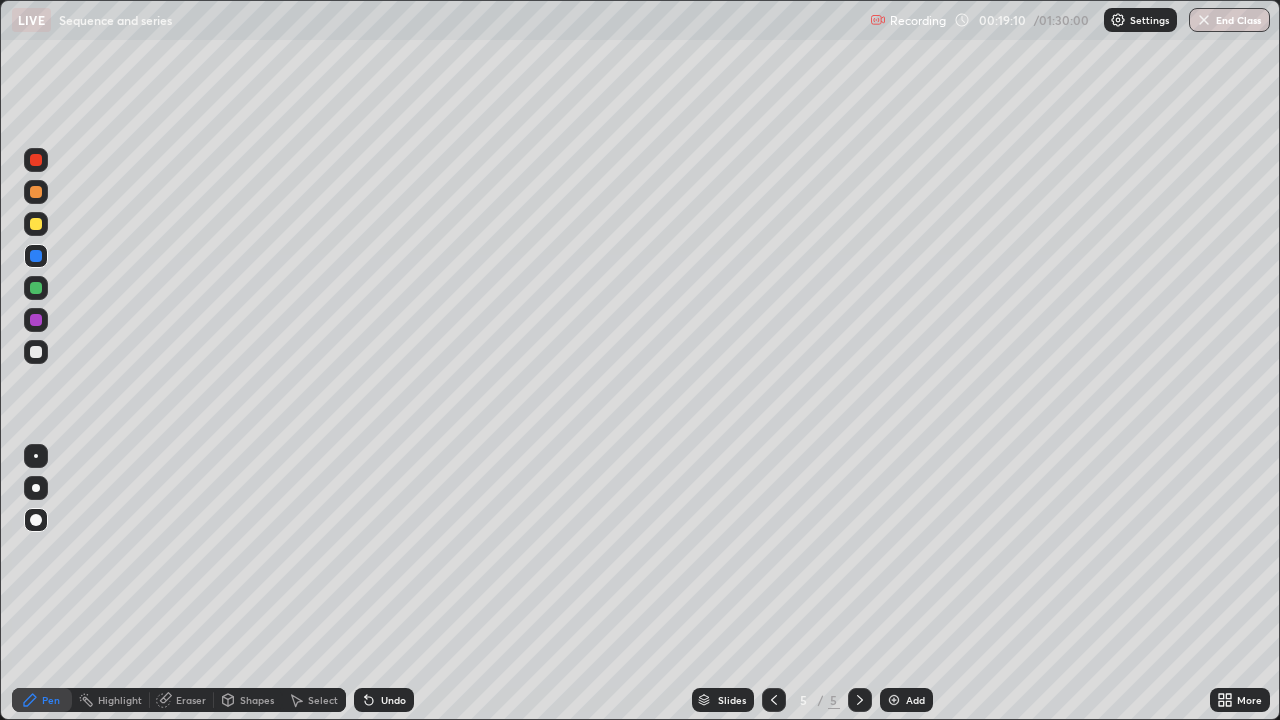 click at bounding box center [36, 320] 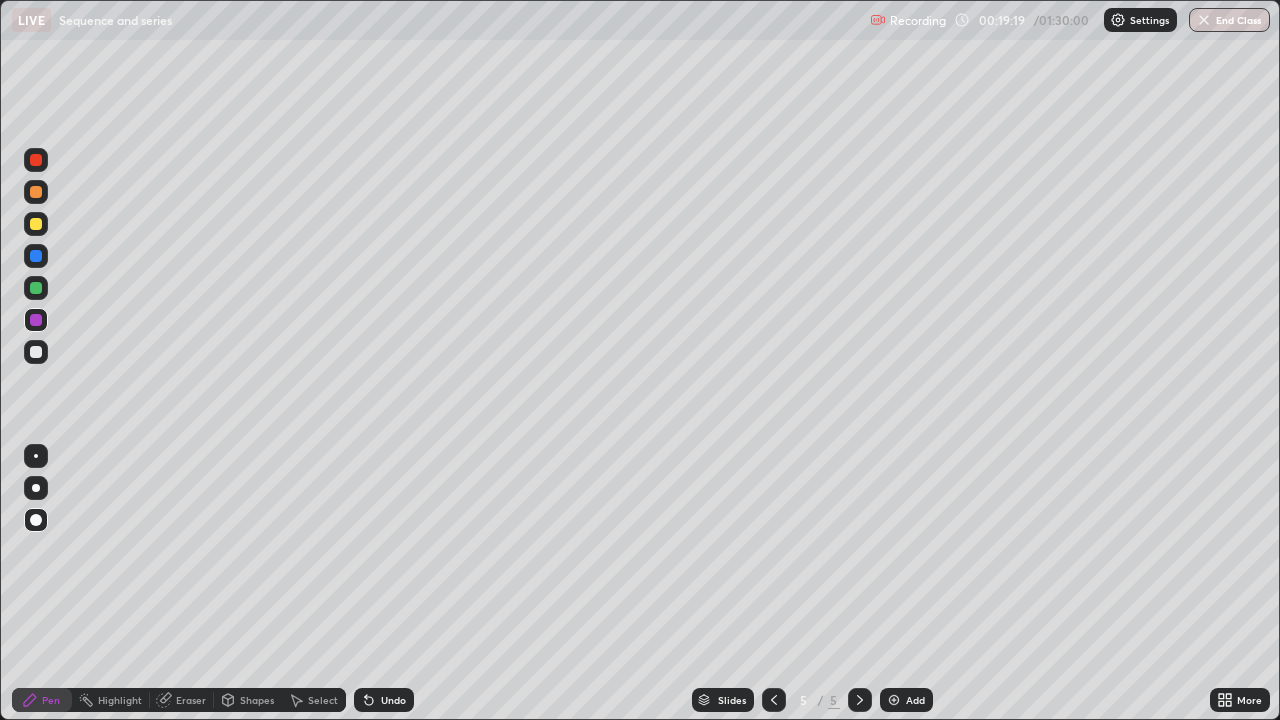 click at bounding box center [36, 256] 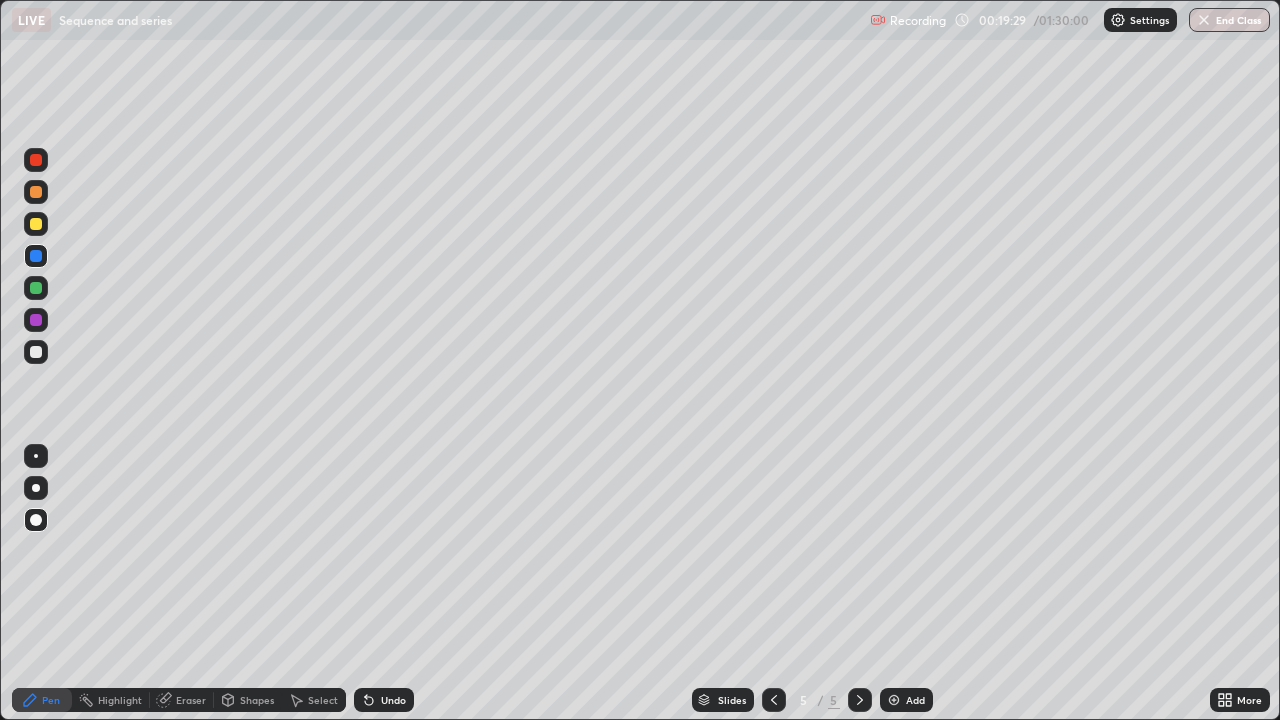 click at bounding box center [36, 288] 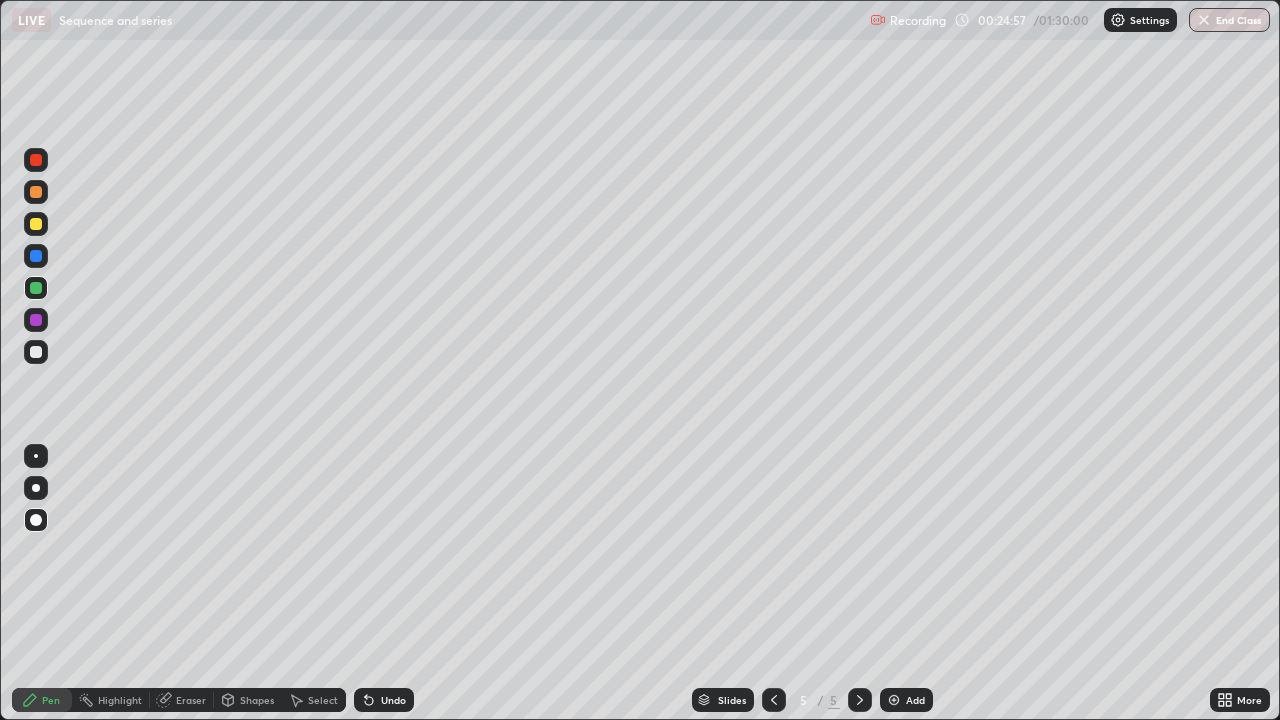 click at bounding box center (36, 160) 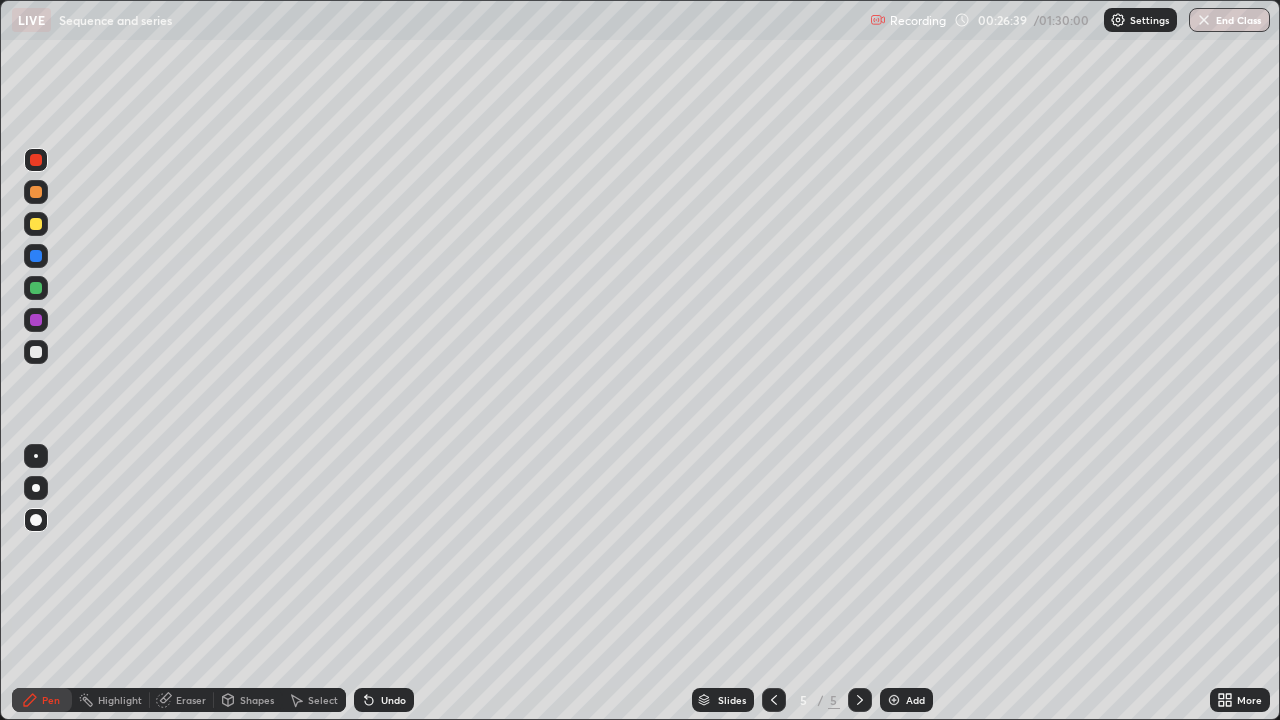 click at bounding box center (36, 352) 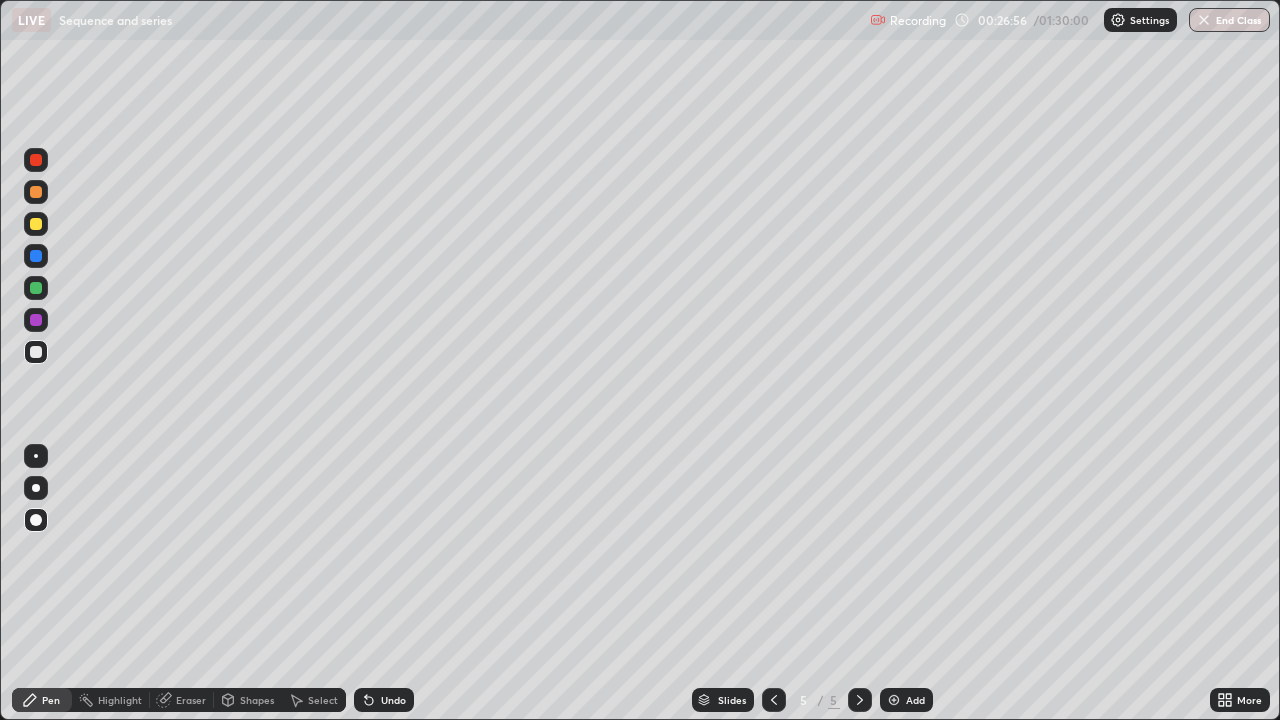 click at bounding box center (36, 320) 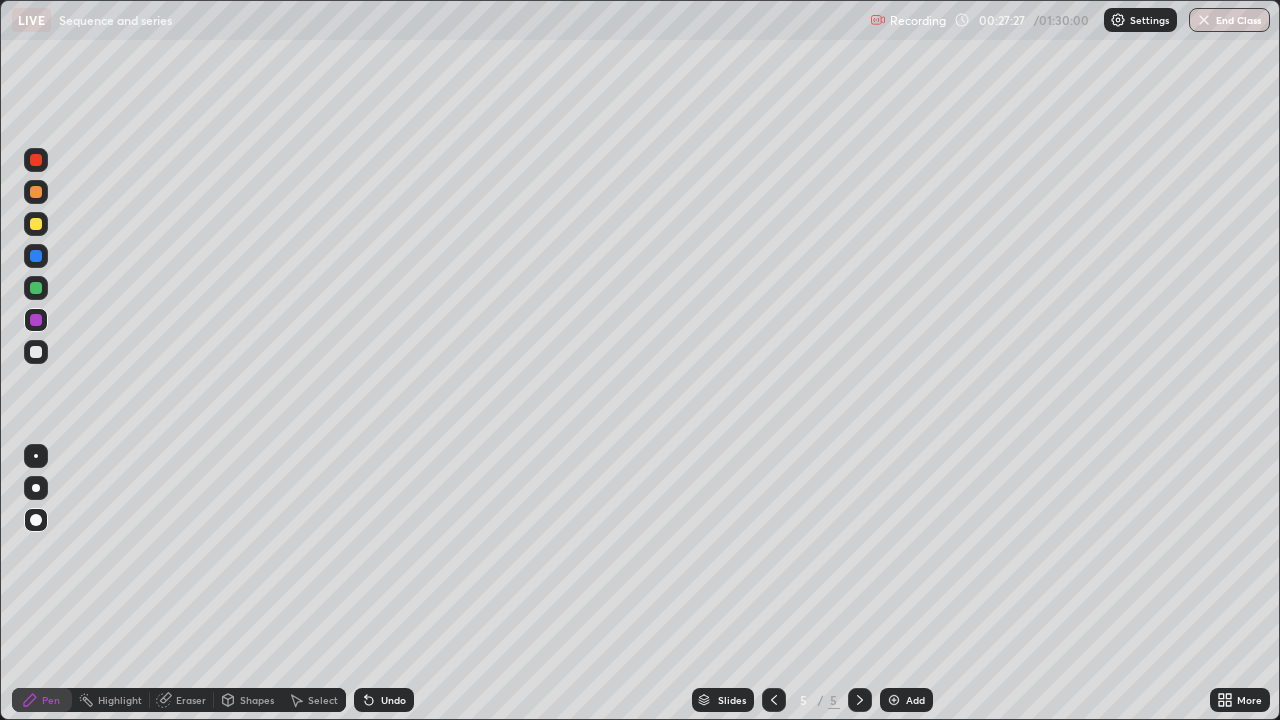 click at bounding box center (36, 352) 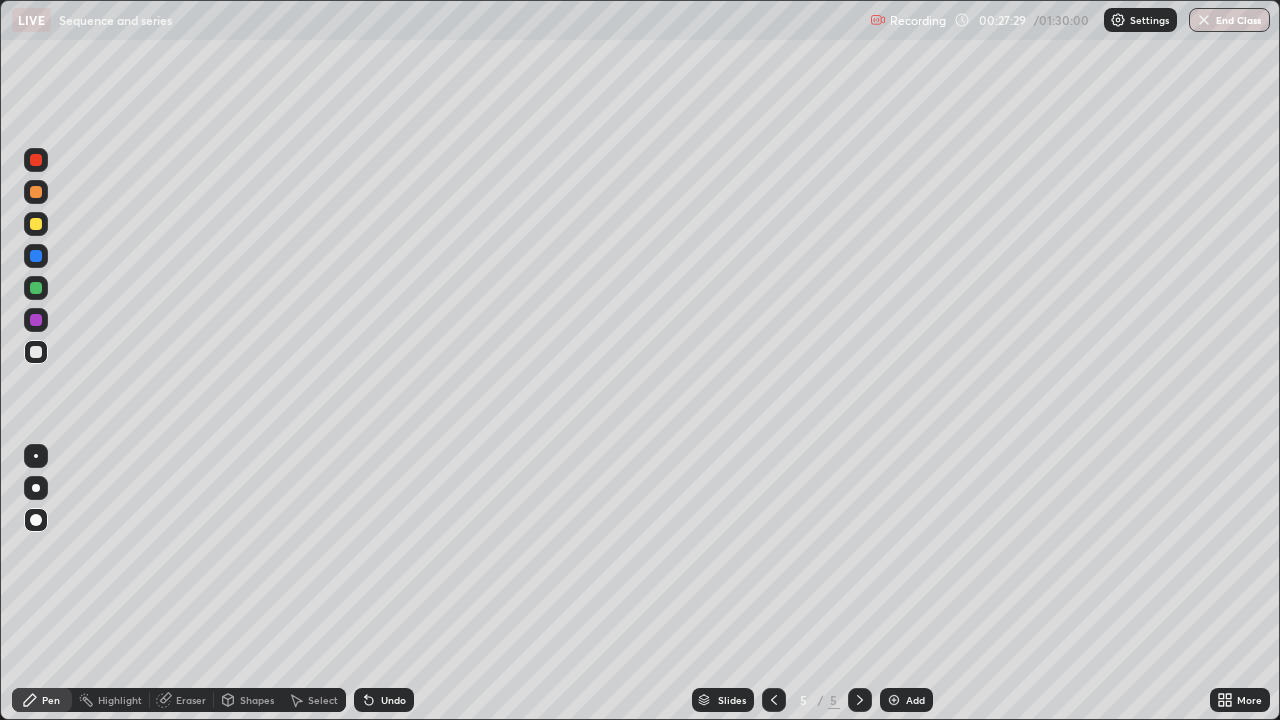 click at bounding box center [36, 224] 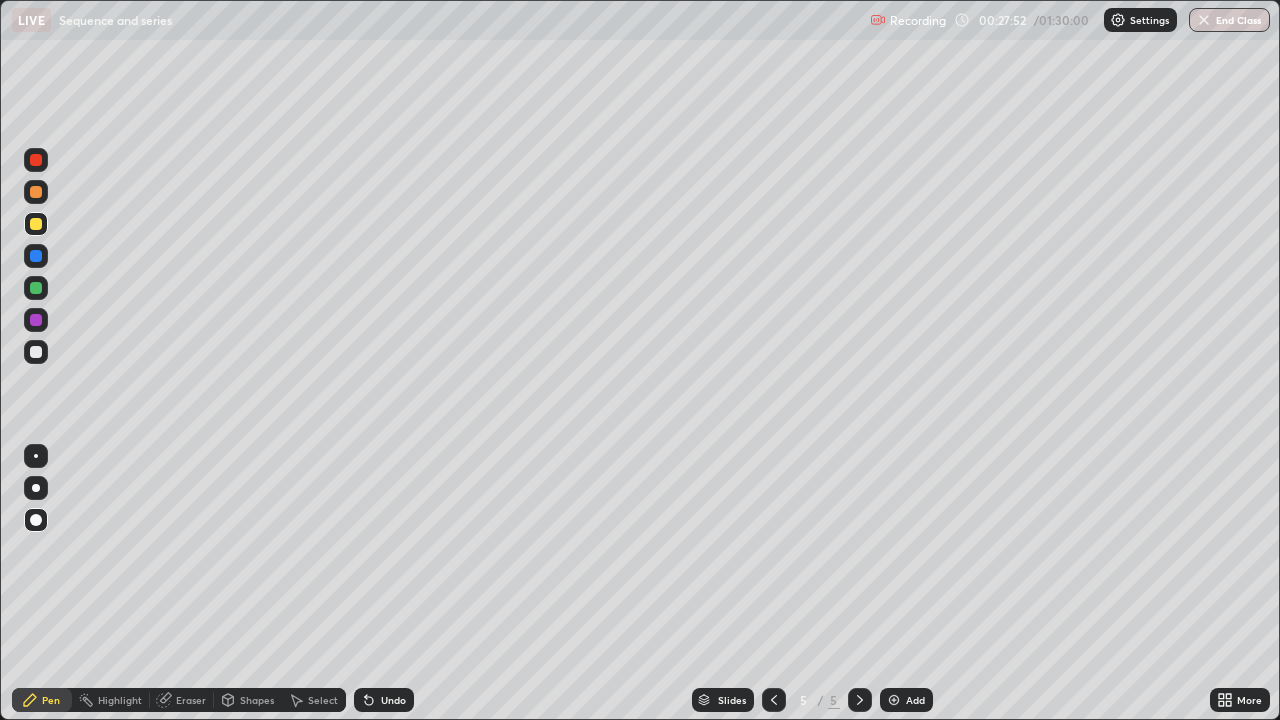 click at bounding box center [36, 160] 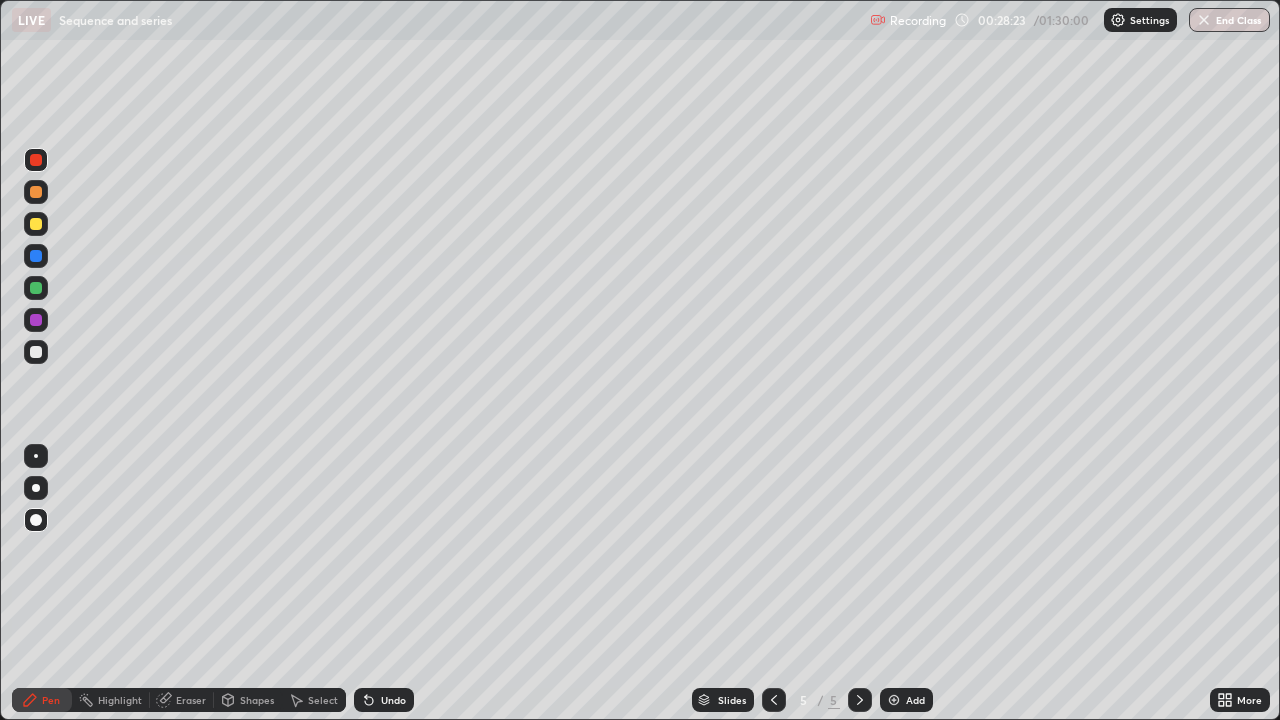 click 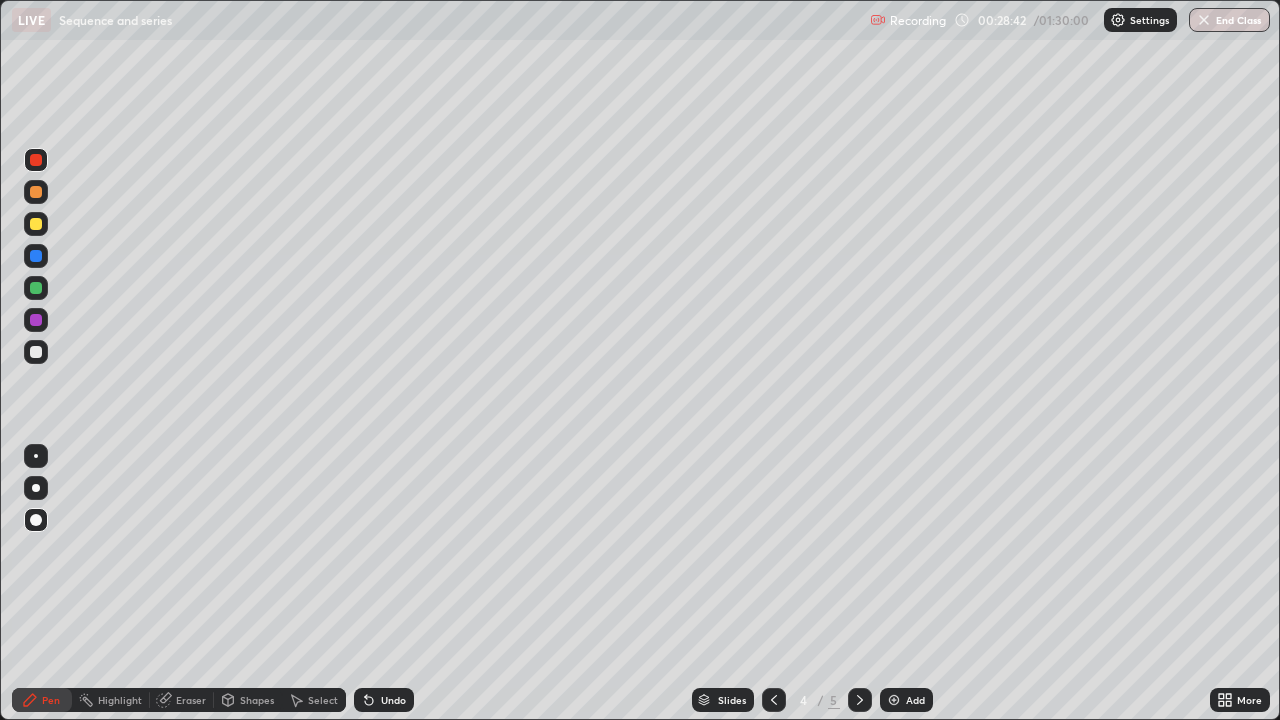 click 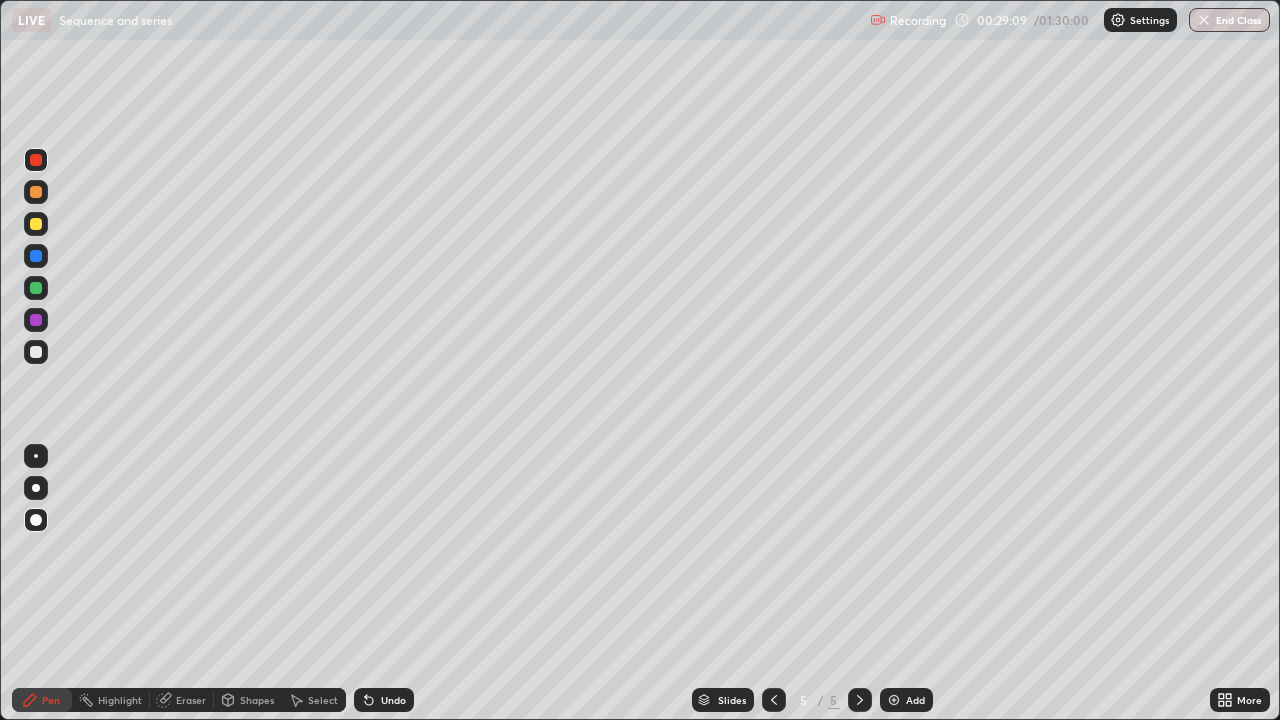 click at bounding box center (894, 700) 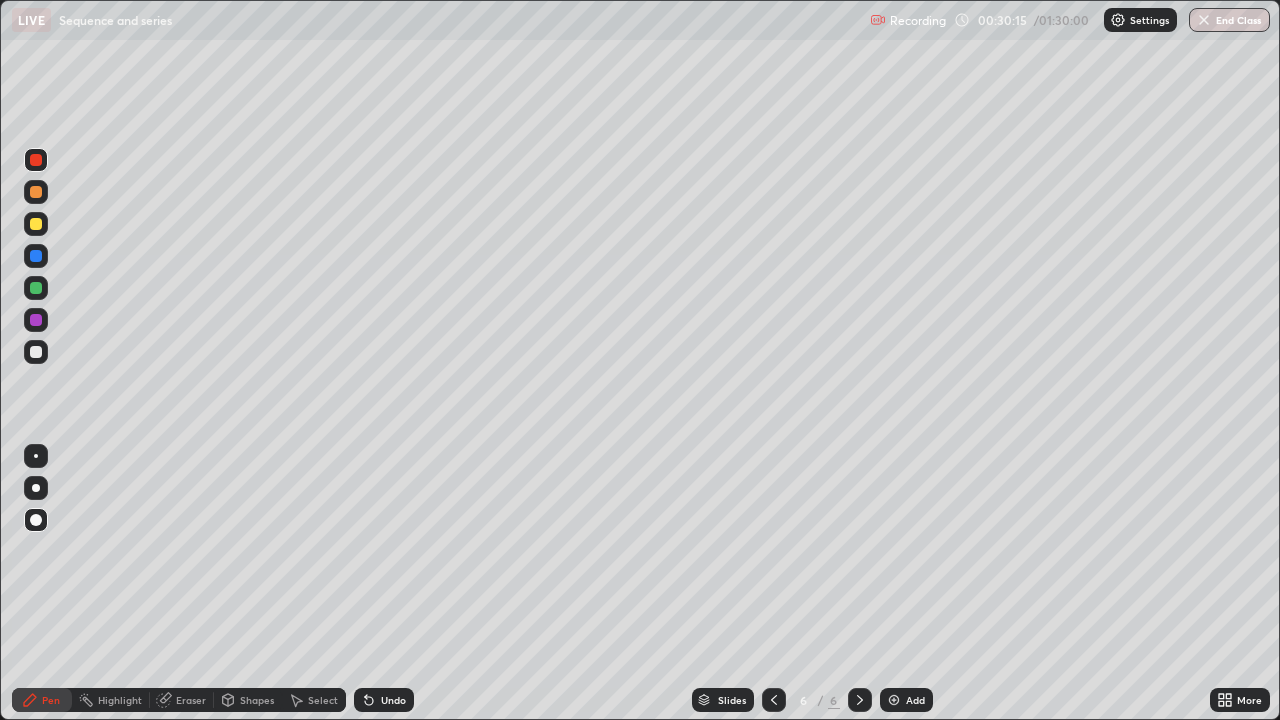 click at bounding box center [36, 224] 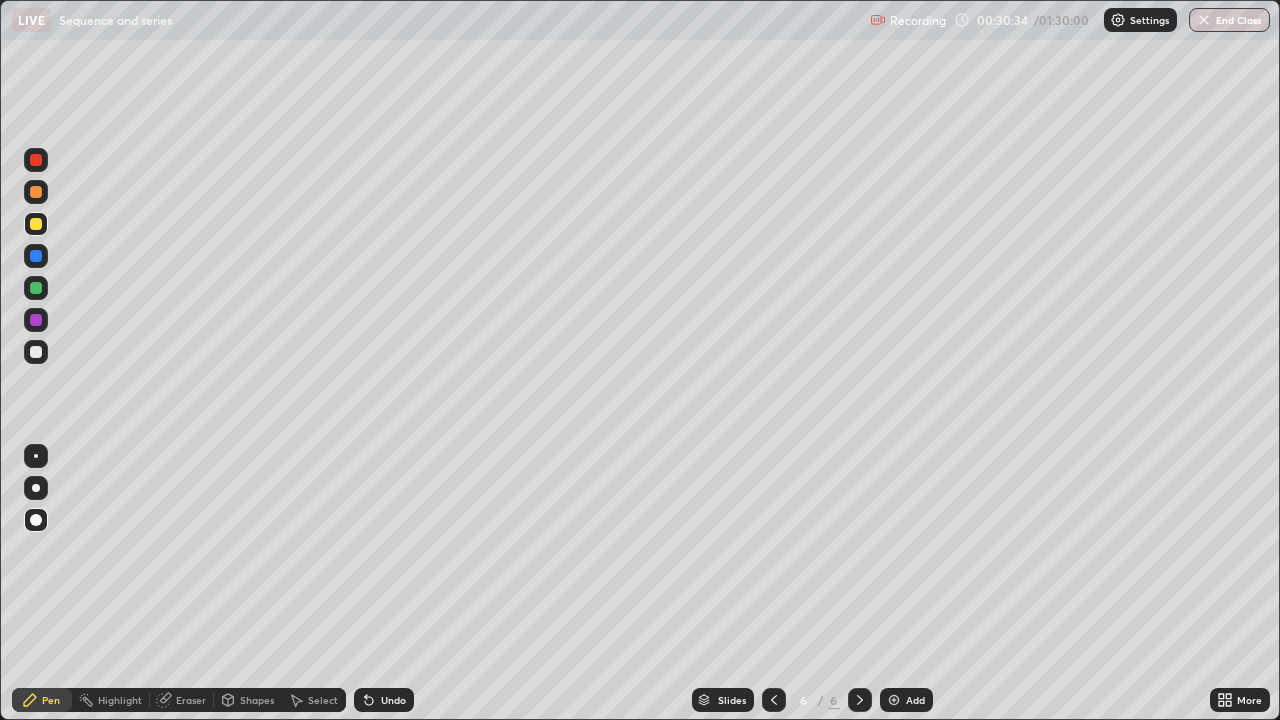 click at bounding box center (36, 256) 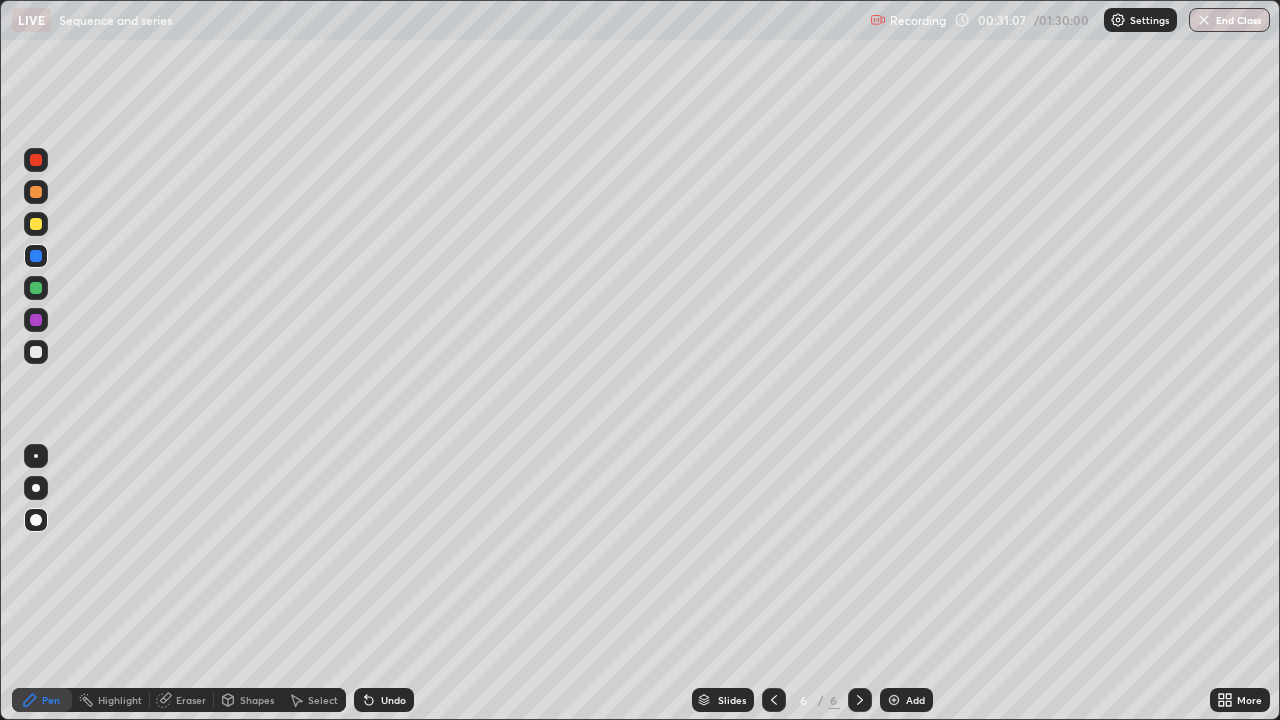 click at bounding box center (36, 320) 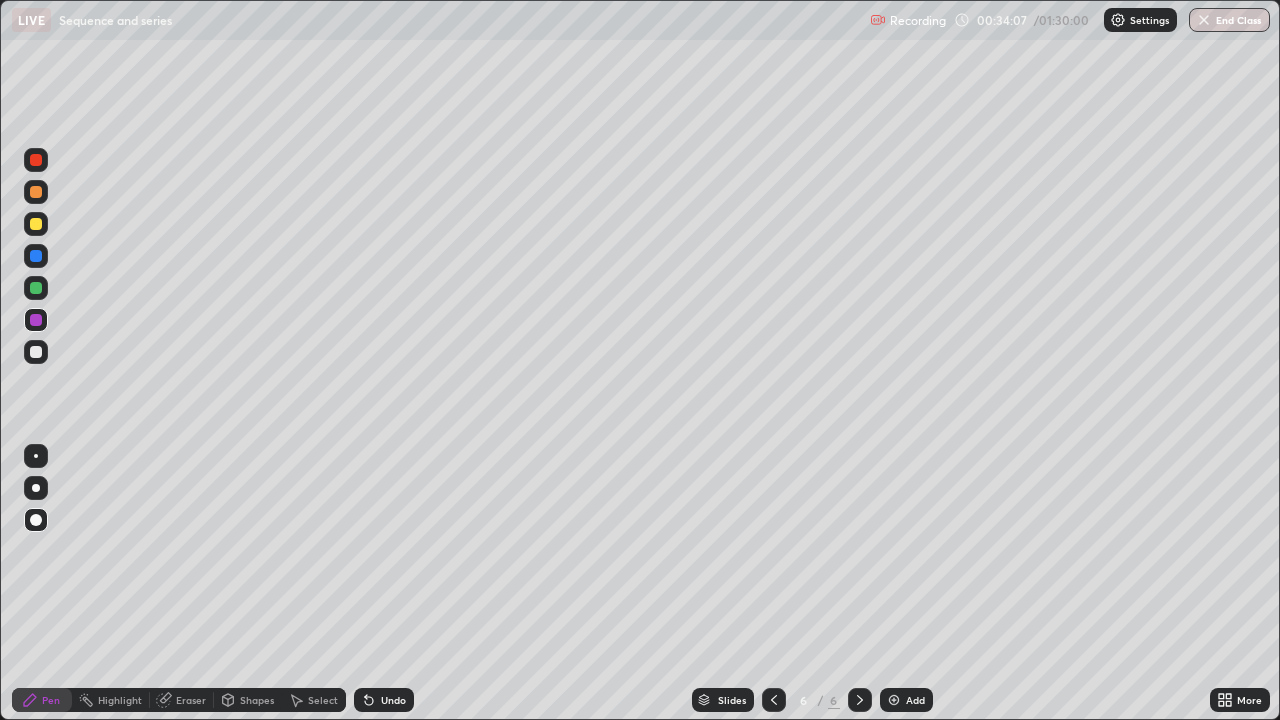 click at bounding box center (36, 352) 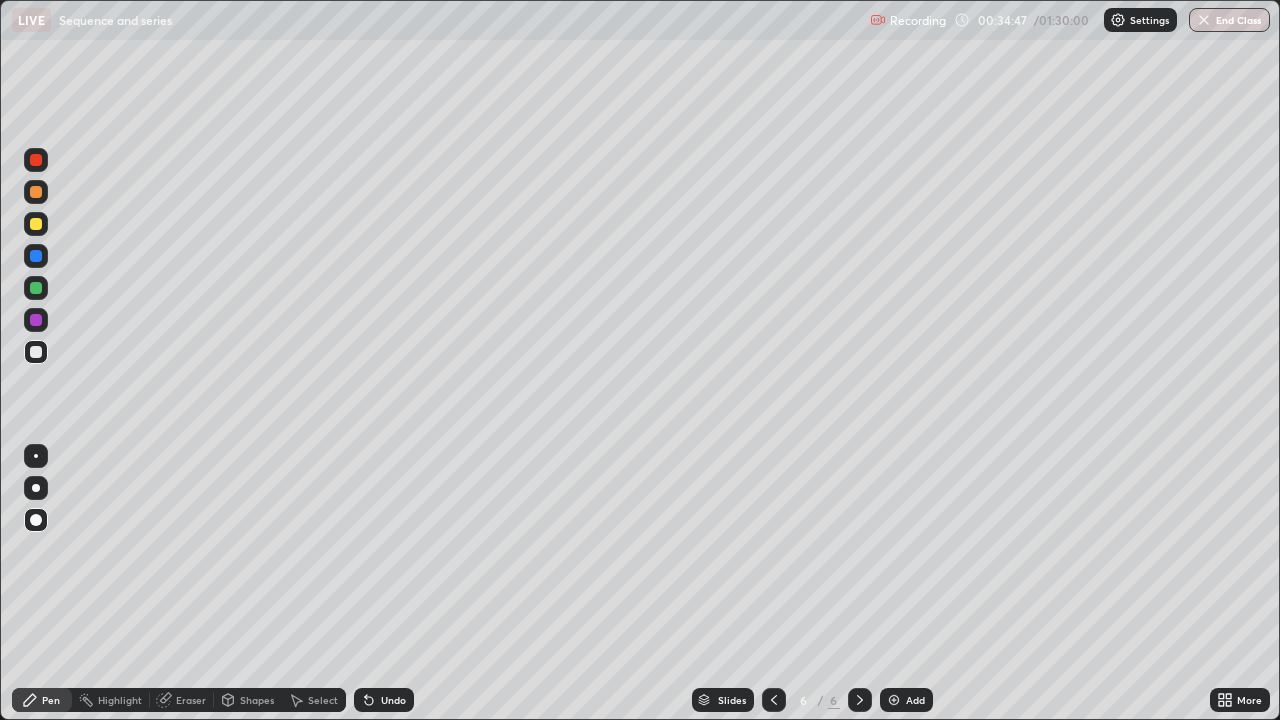 click at bounding box center [36, 288] 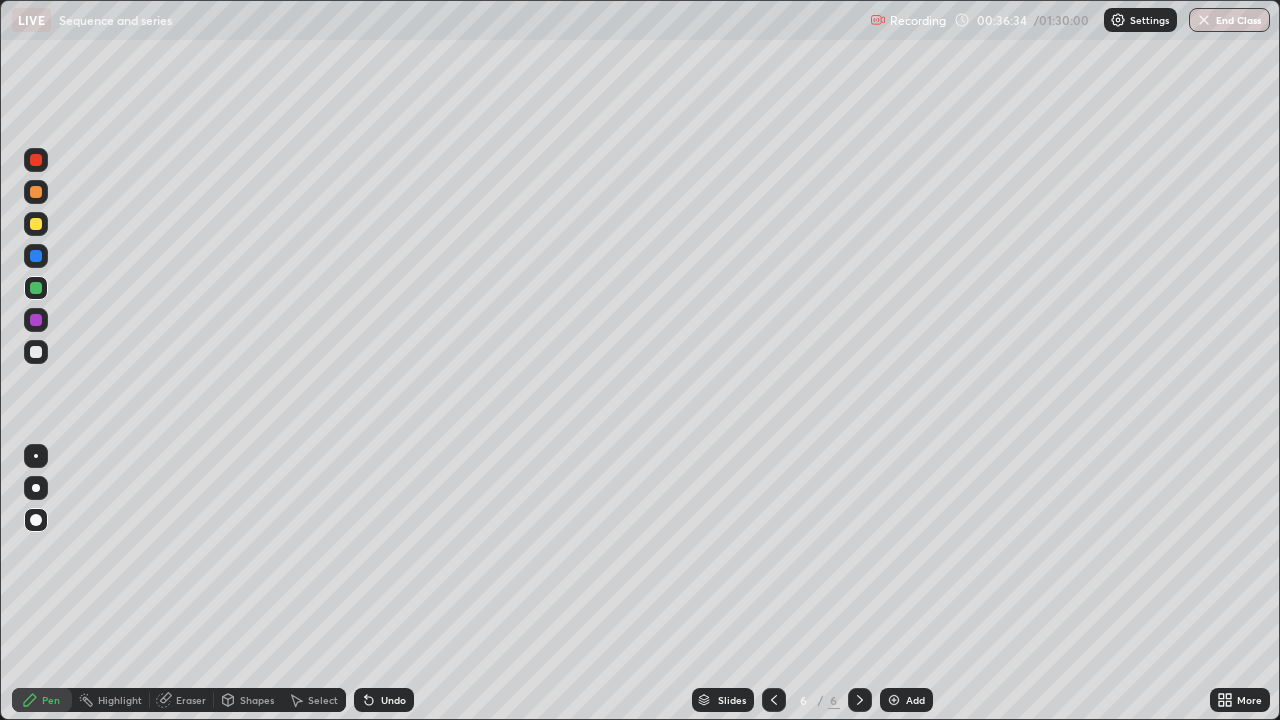 click at bounding box center (894, 700) 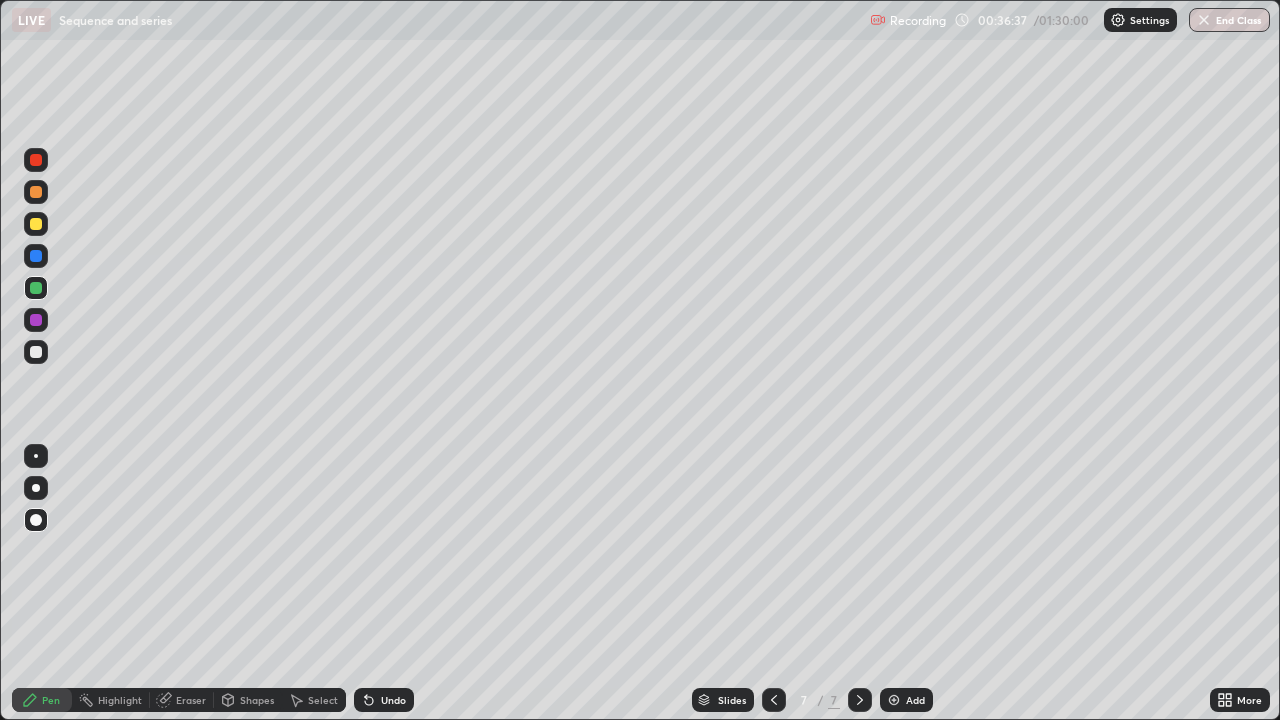 click at bounding box center [36, 224] 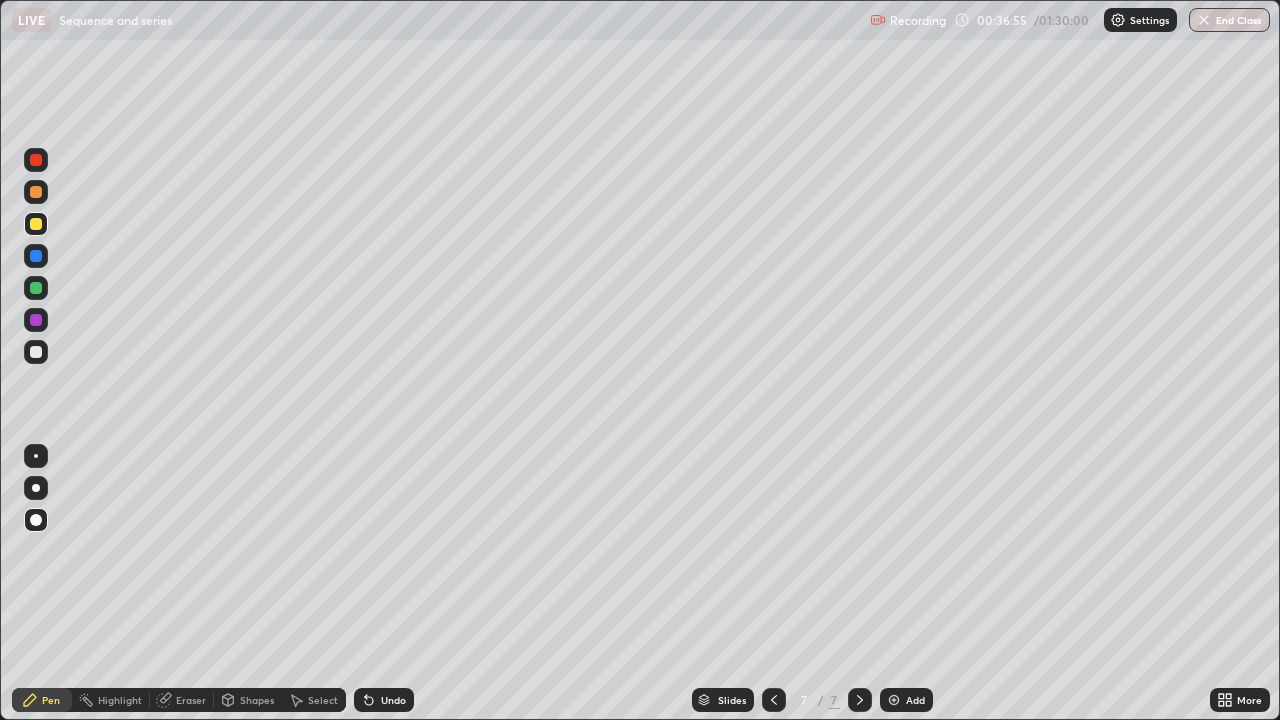 click at bounding box center (36, 160) 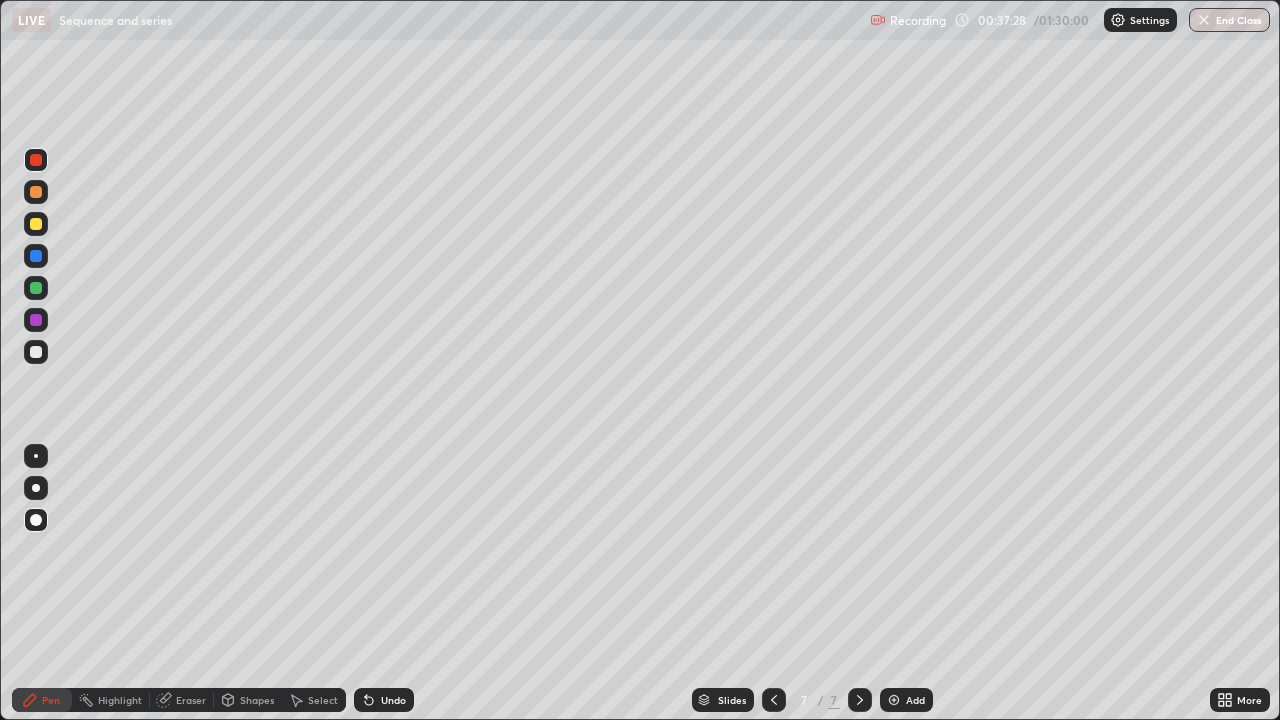 click at bounding box center (36, 320) 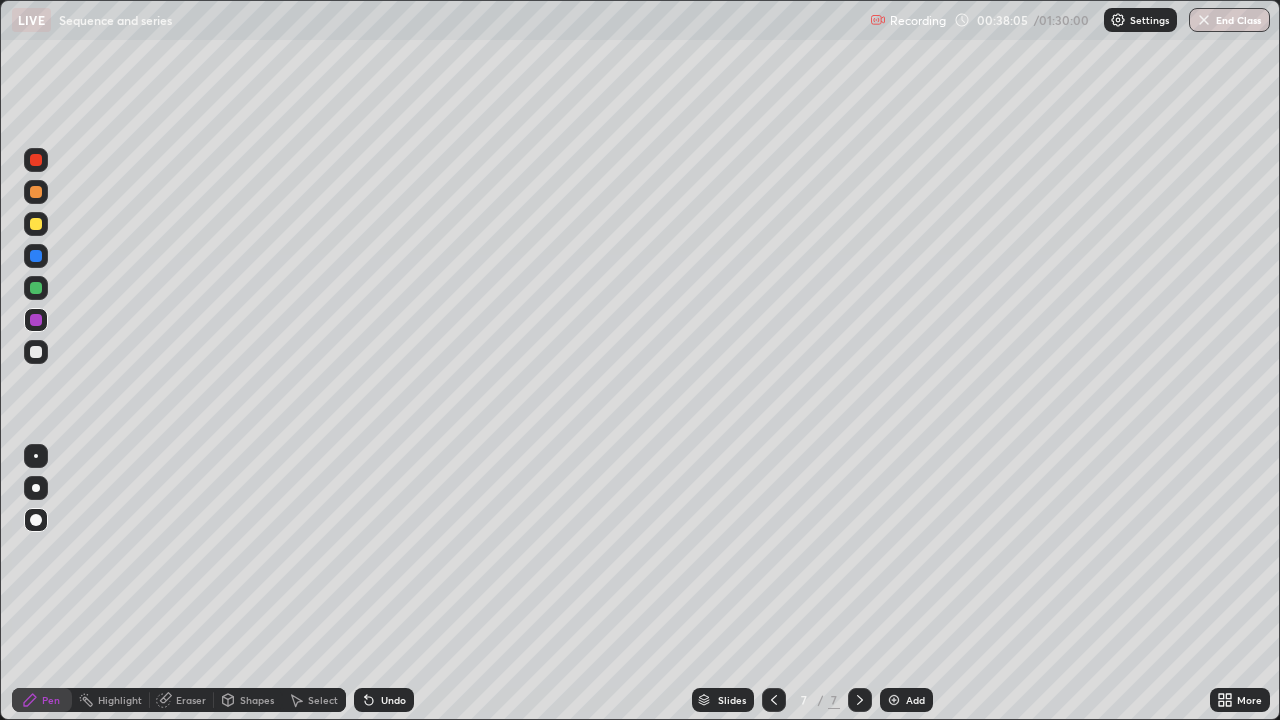click 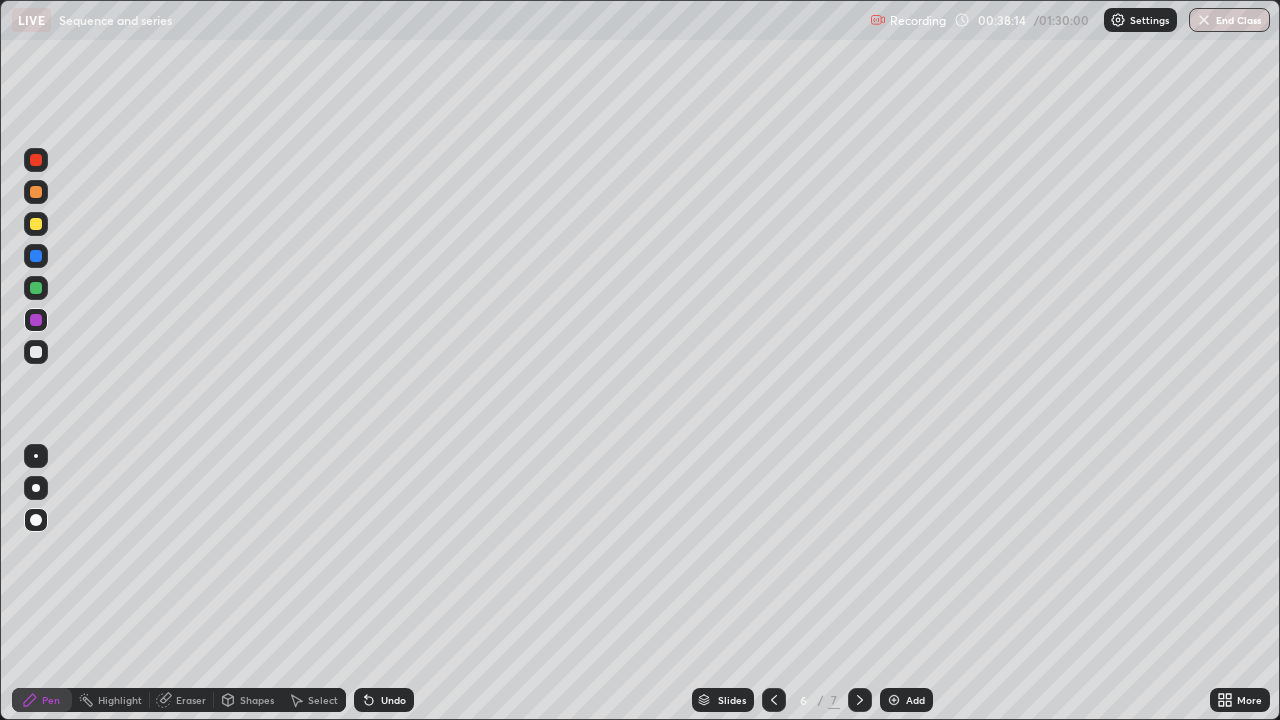 click 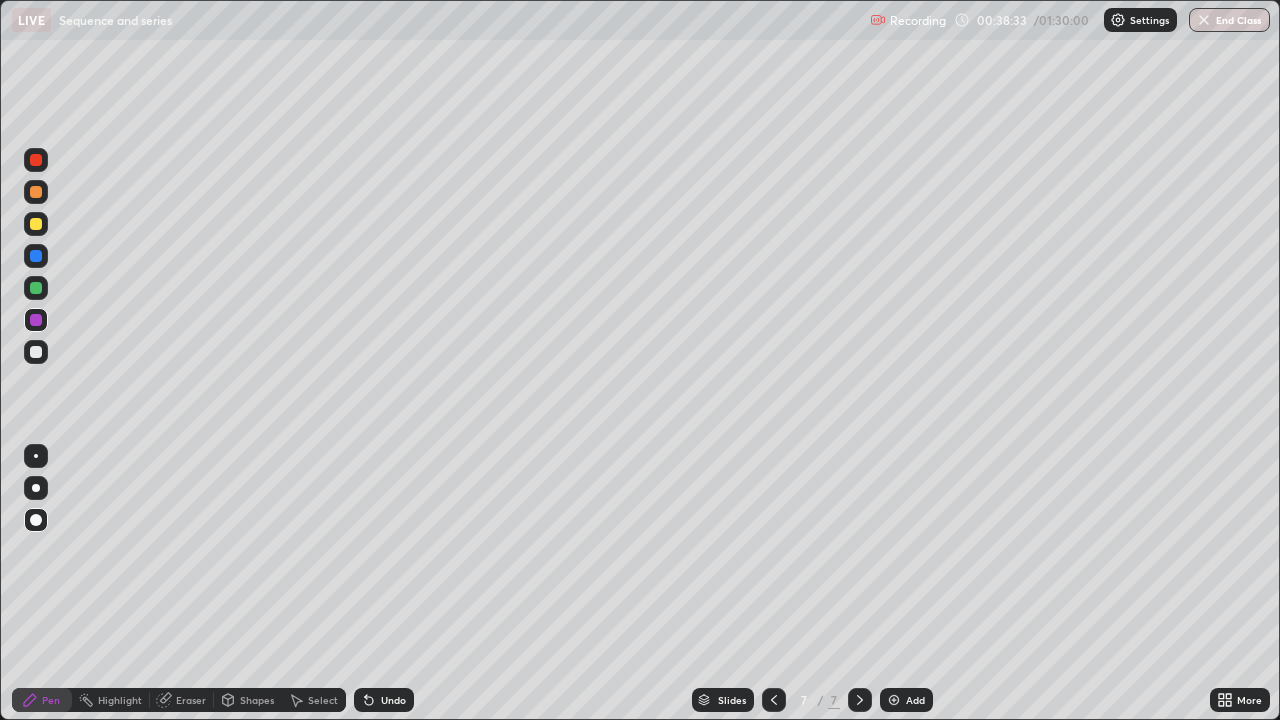 click 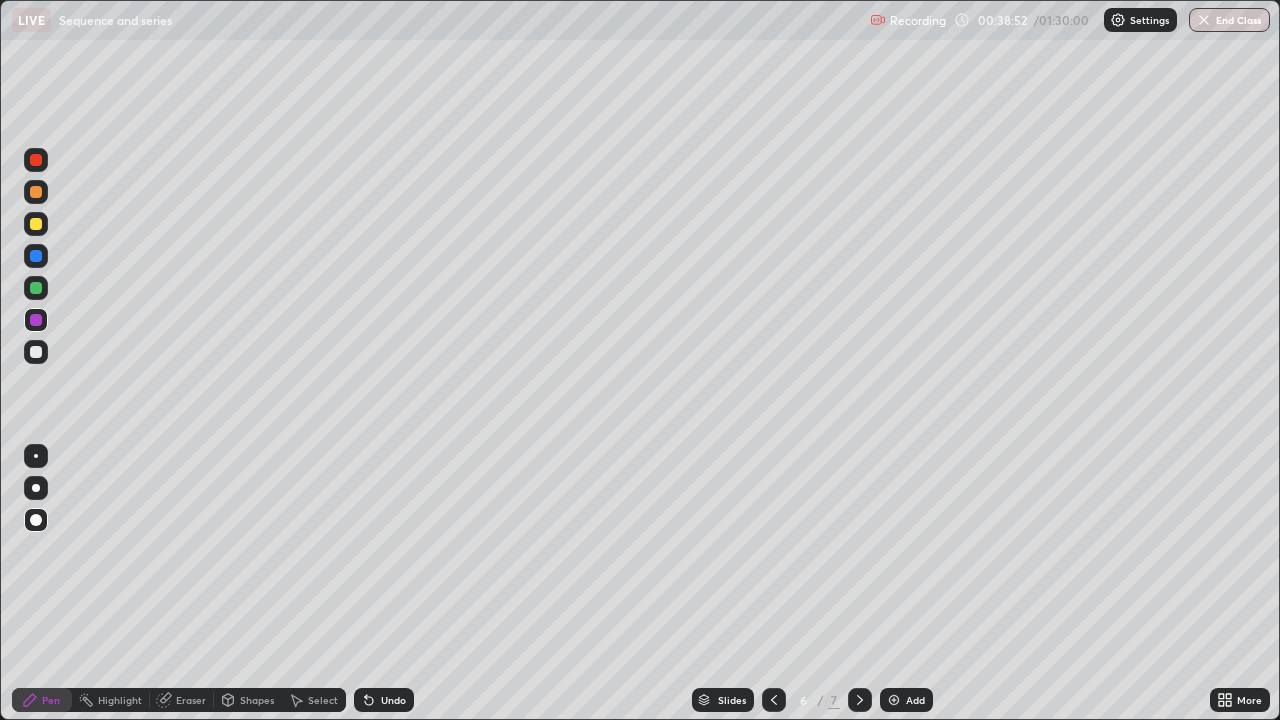 click 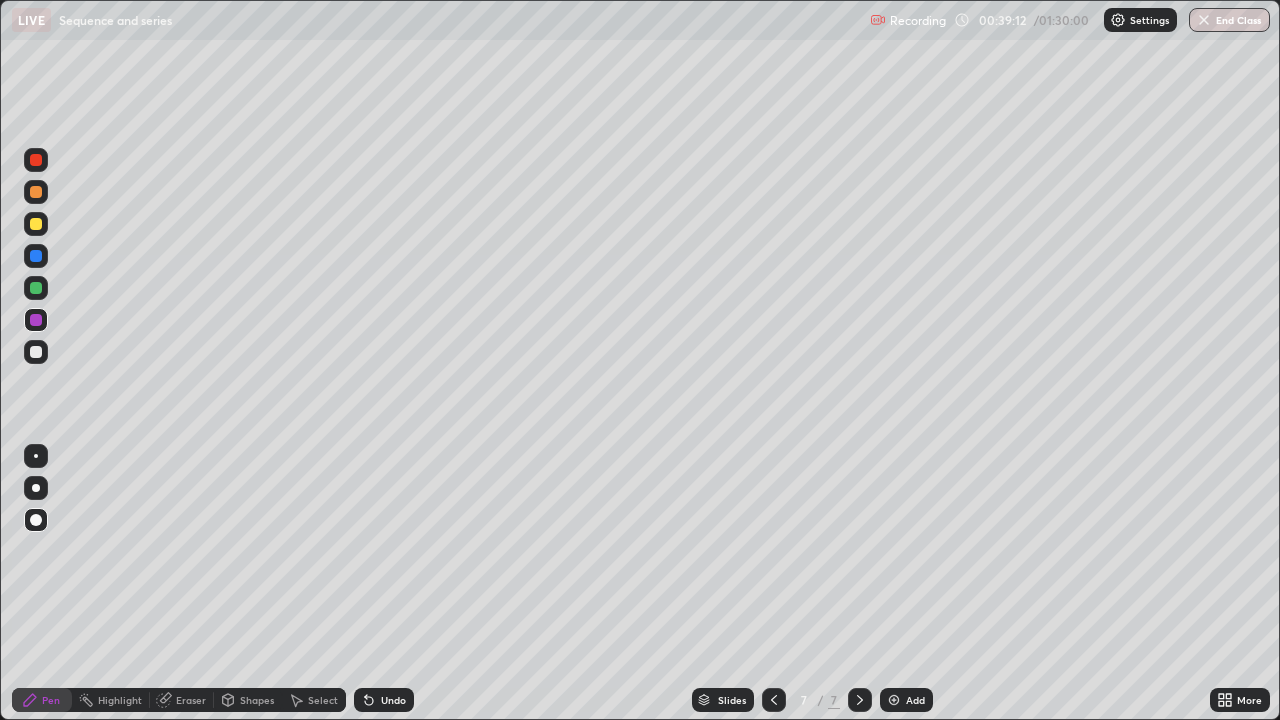 click at bounding box center (36, 224) 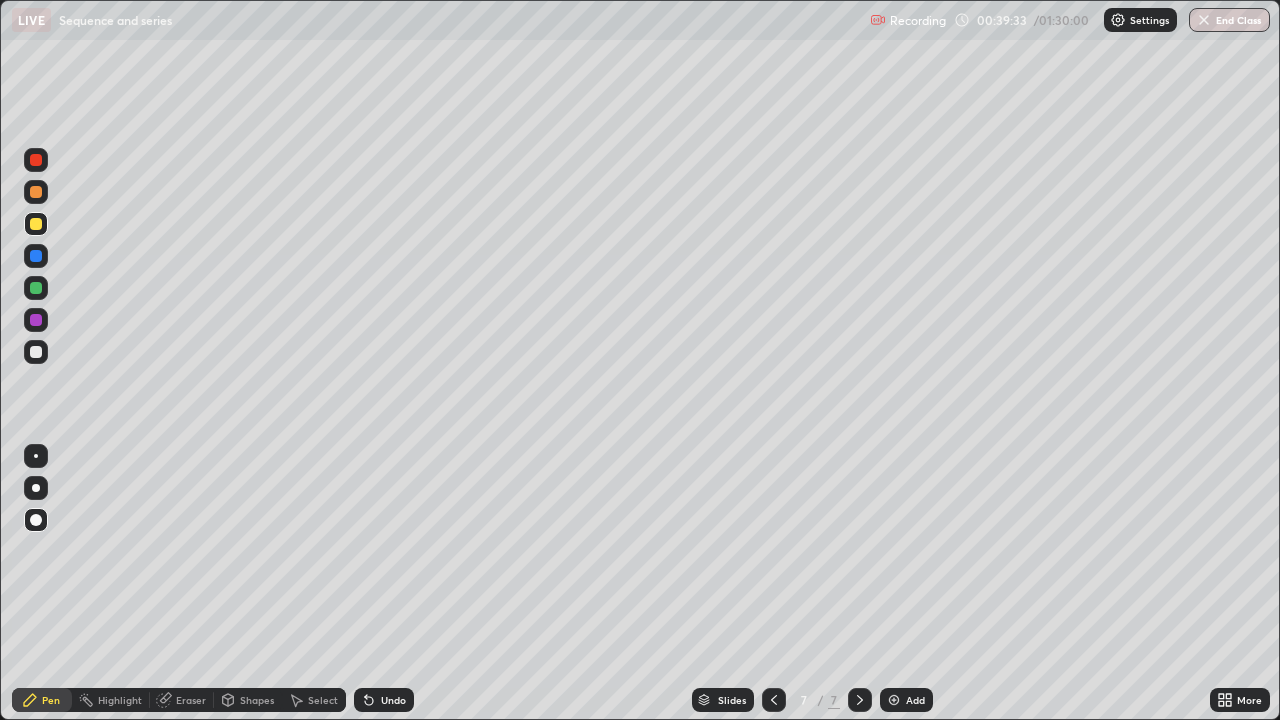 click at bounding box center [36, 288] 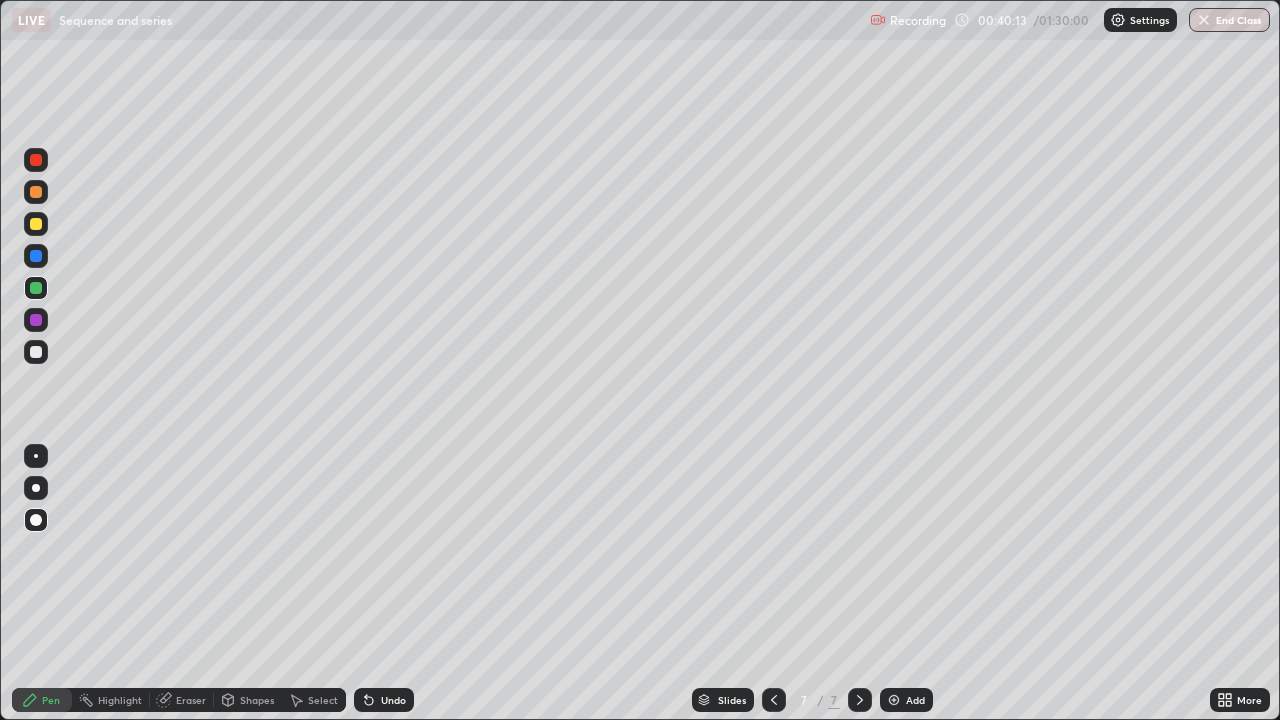 click at bounding box center [894, 700] 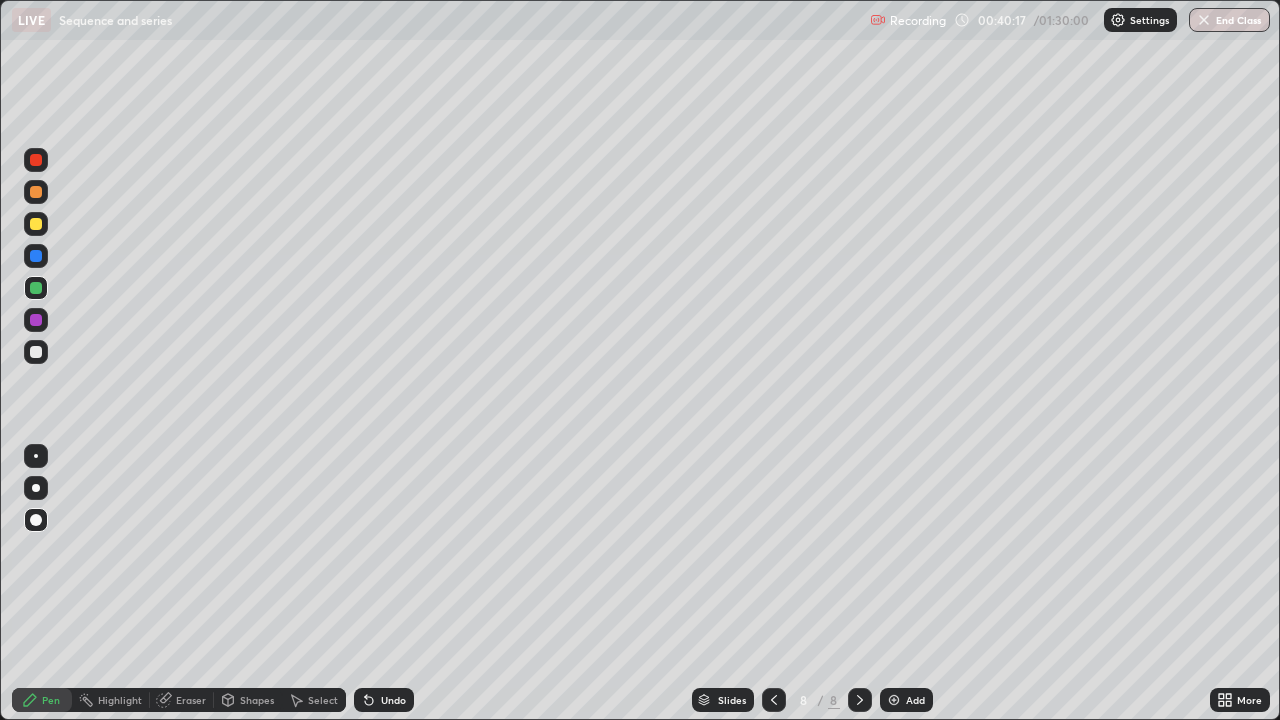click at bounding box center (36, 224) 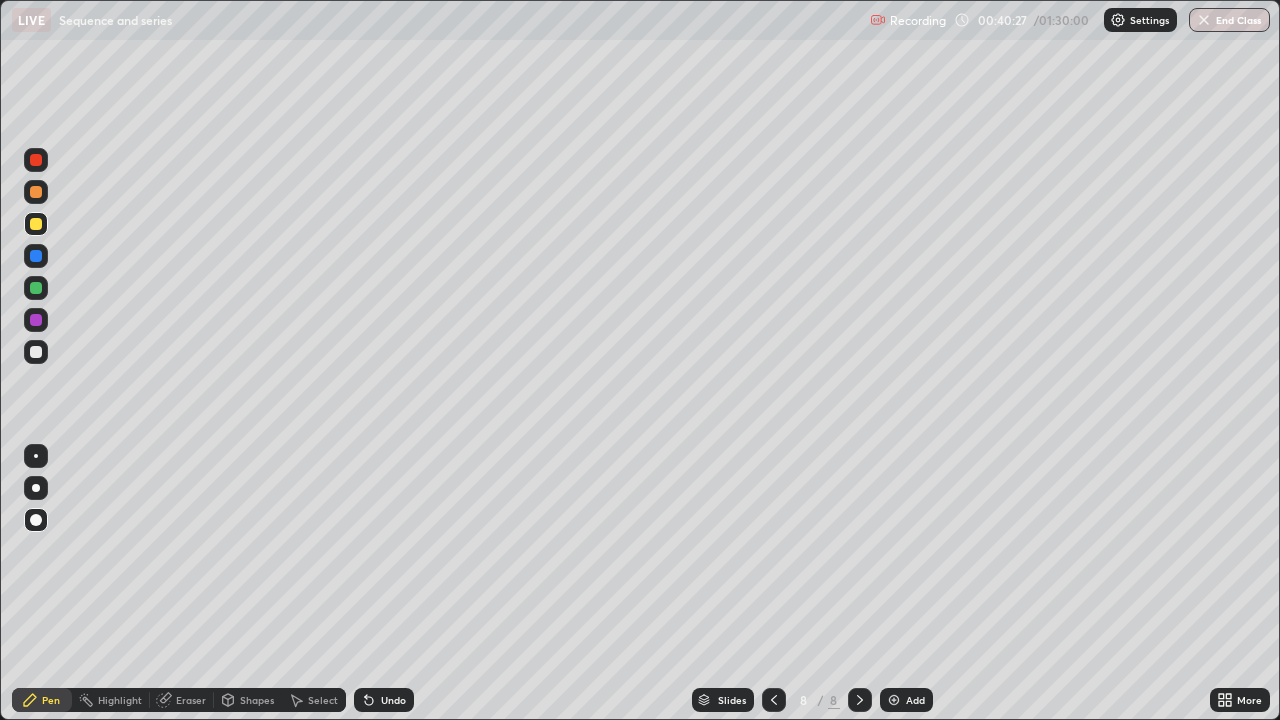 click at bounding box center [36, 352] 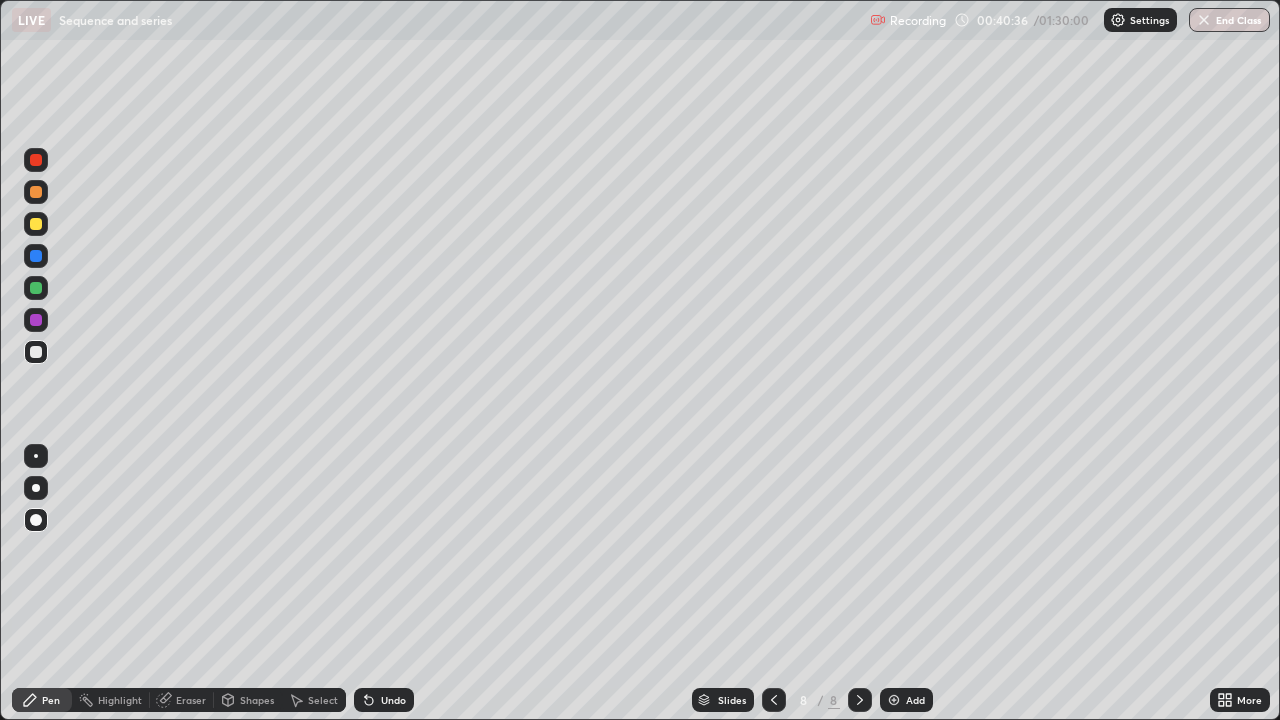 click at bounding box center [36, 288] 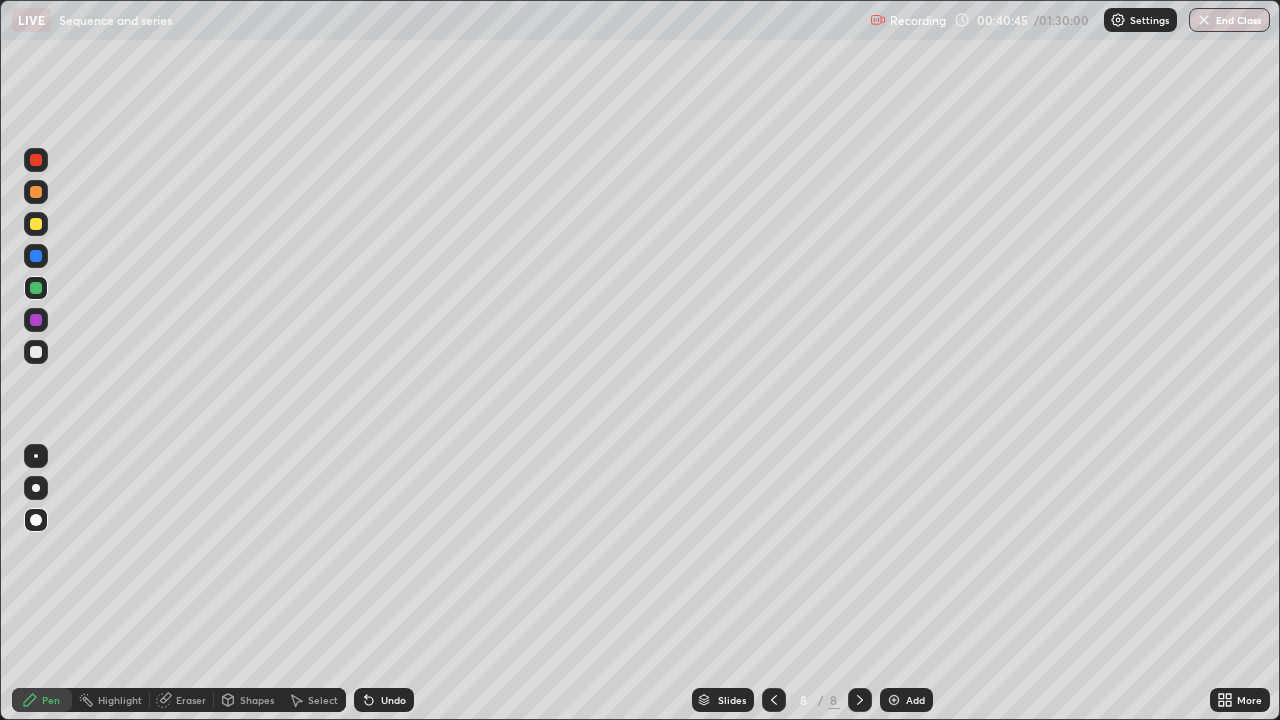 click at bounding box center (36, 352) 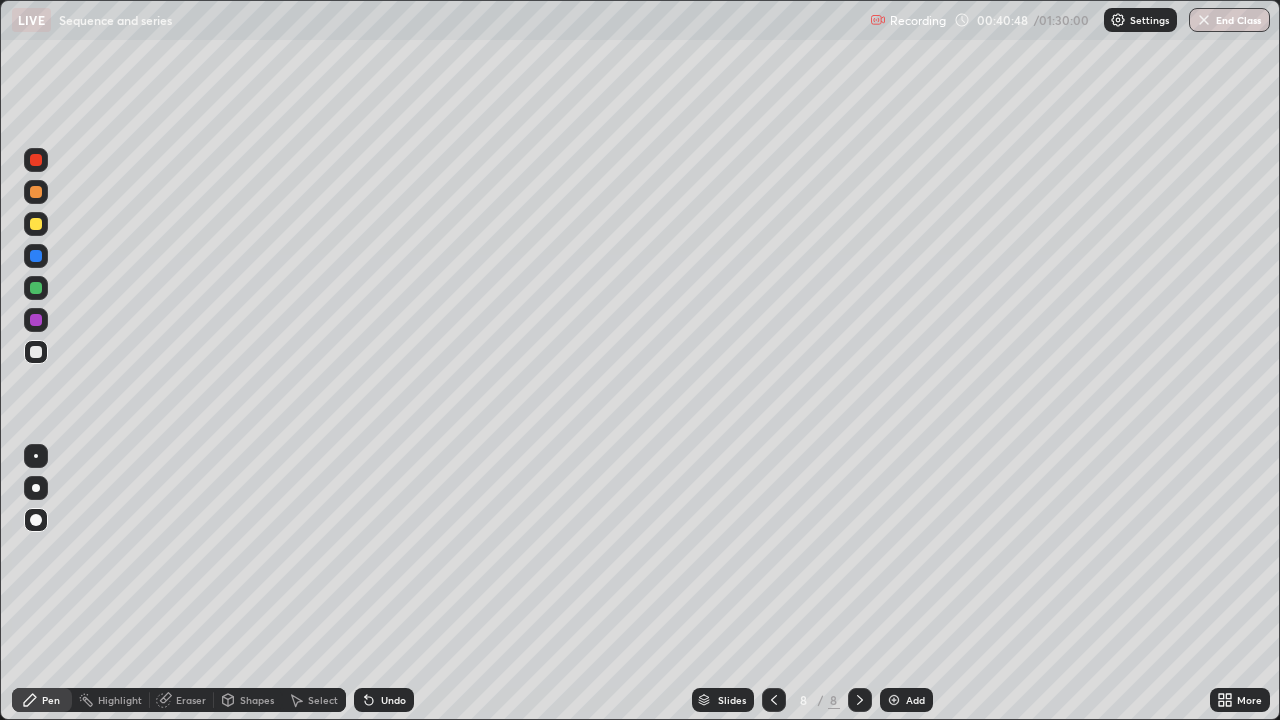 click at bounding box center (36, 192) 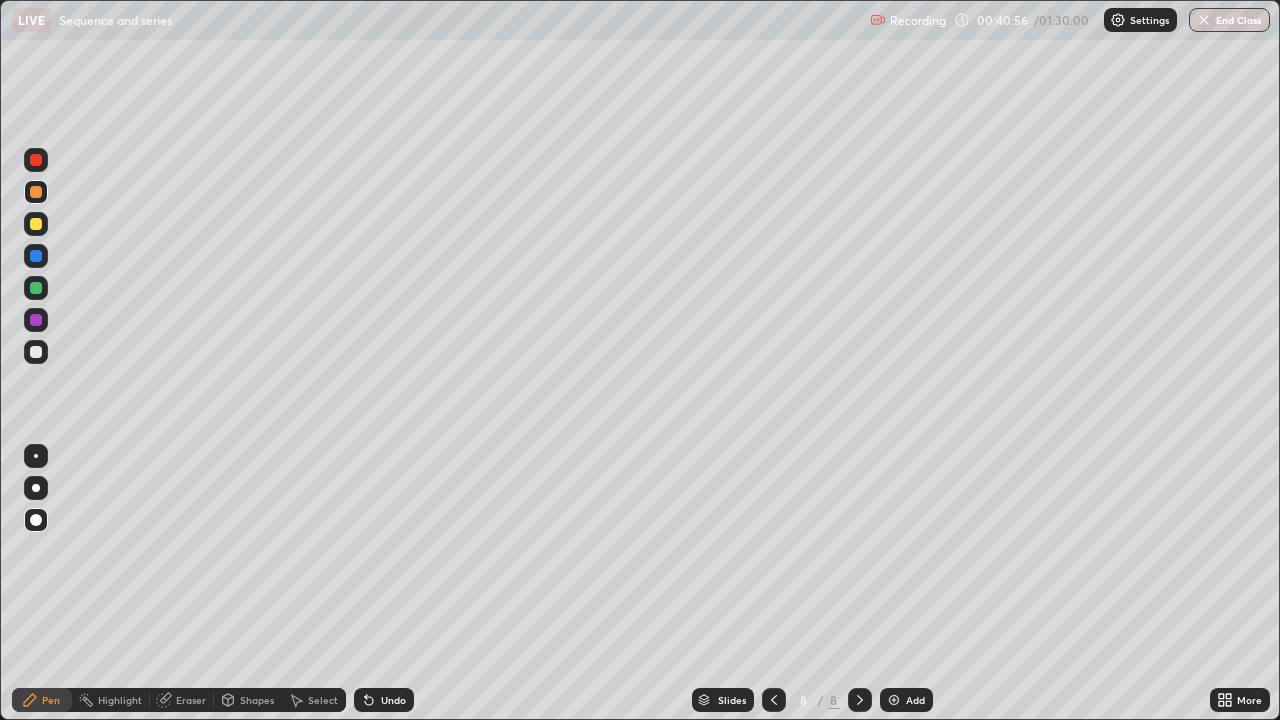 click at bounding box center [36, 352] 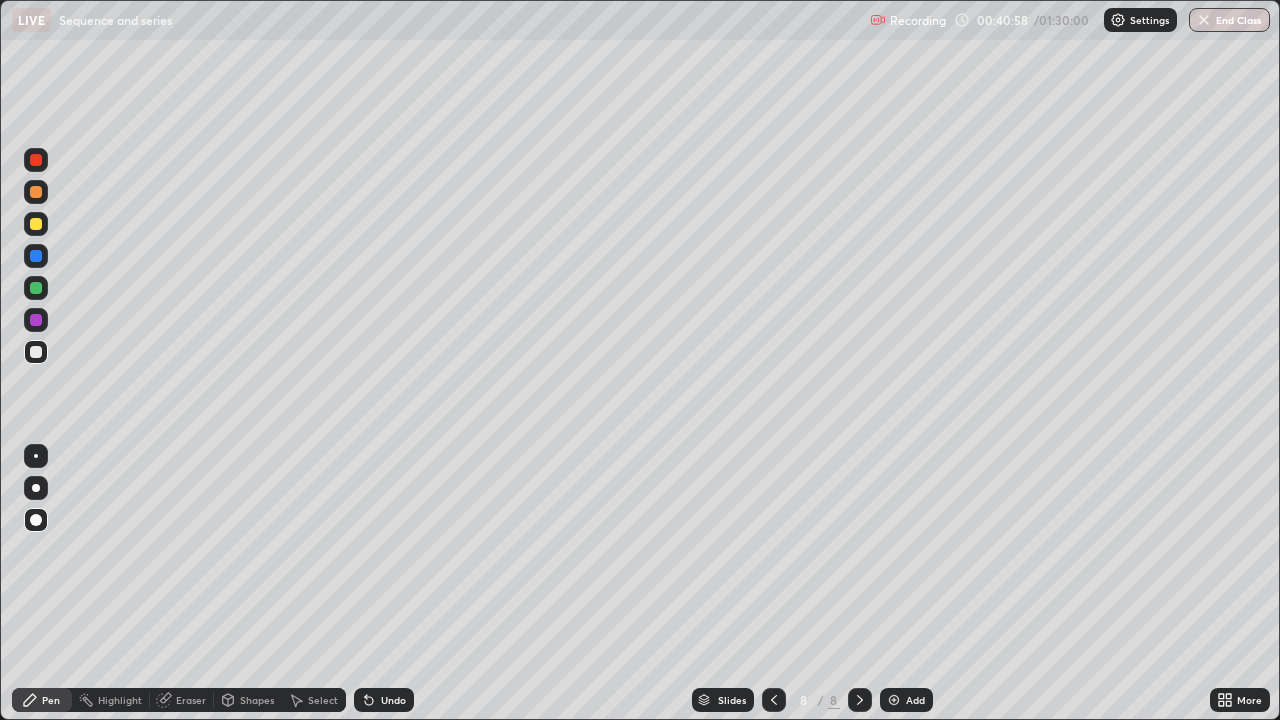 click at bounding box center [36, 192] 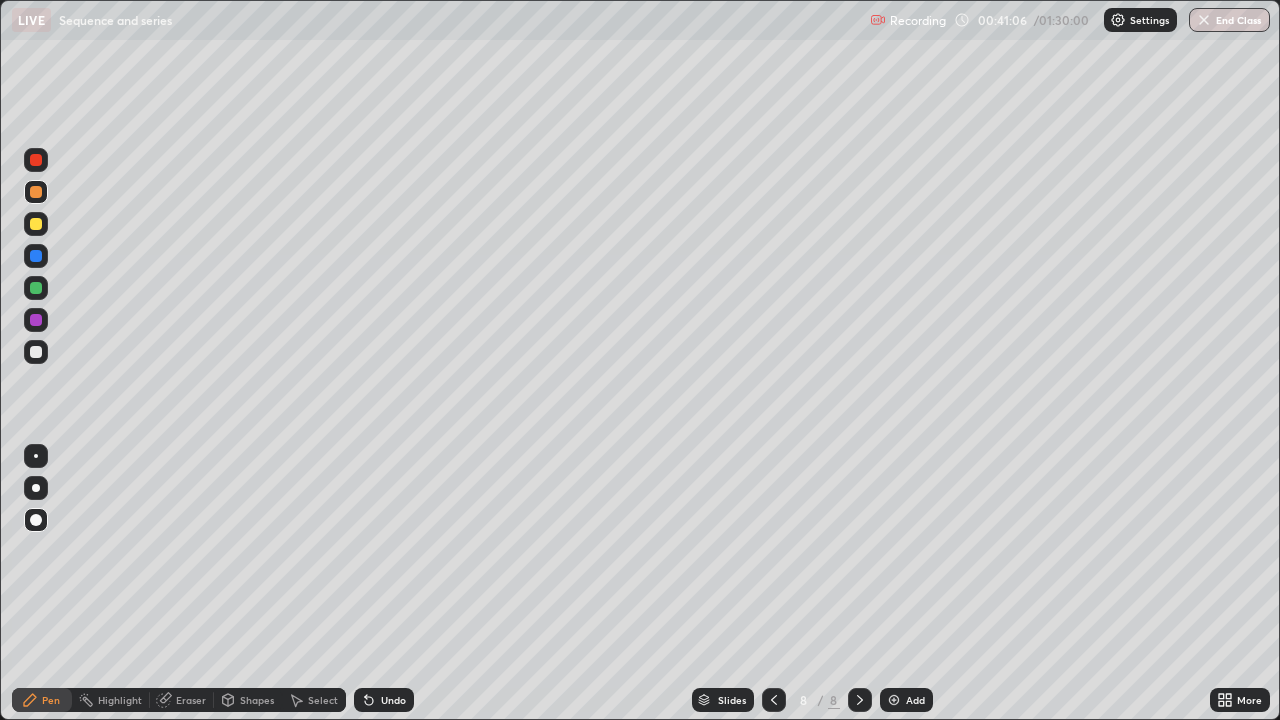 click at bounding box center [36, 256] 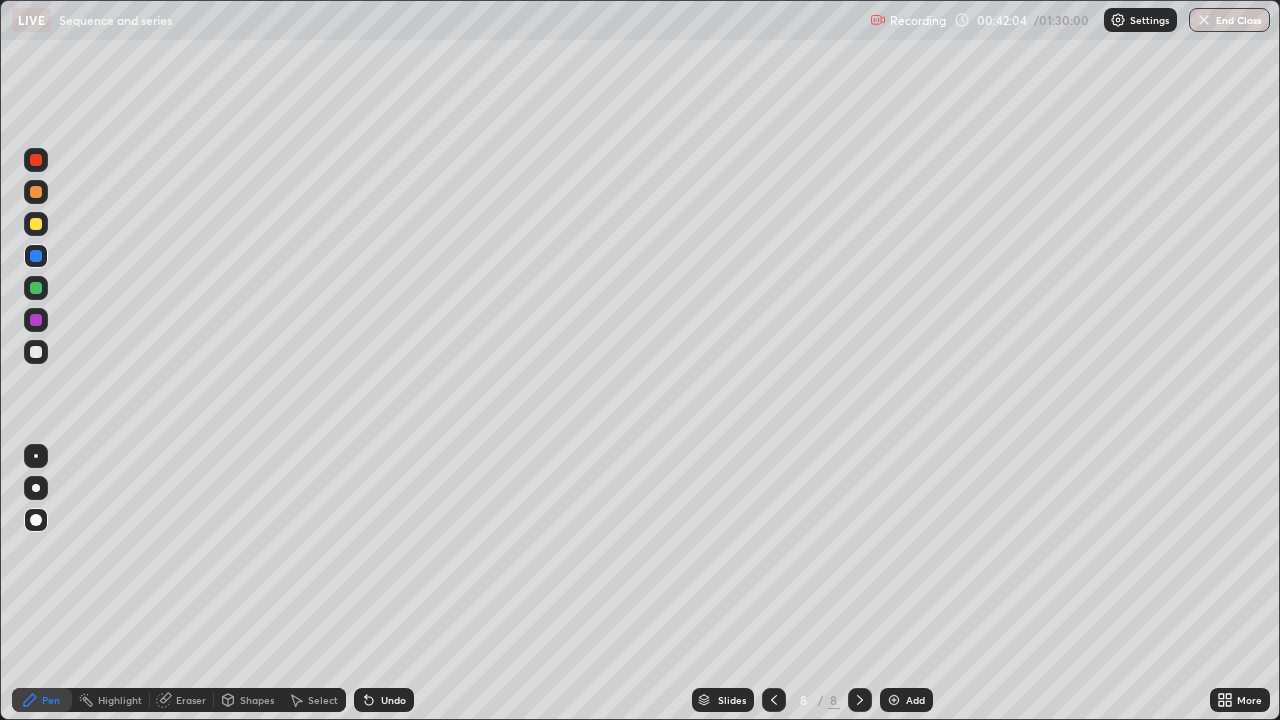click at bounding box center (36, 320) 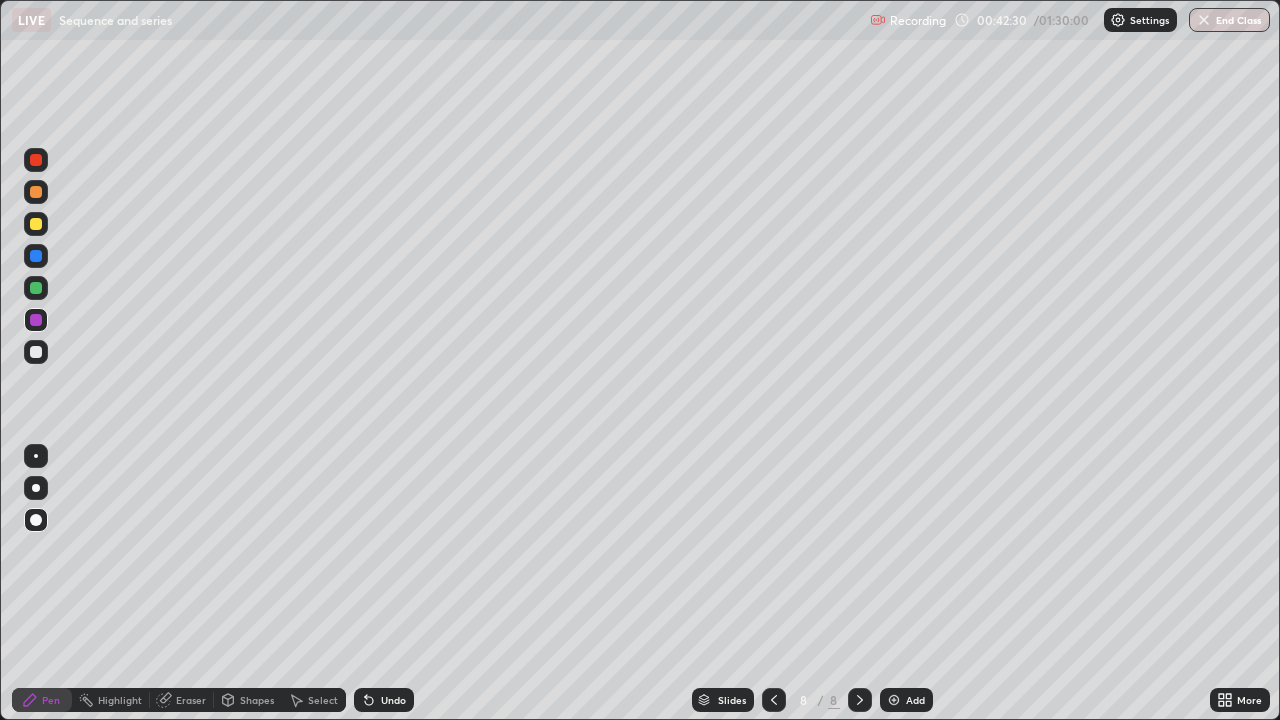 click at bounding box center (36, 288) 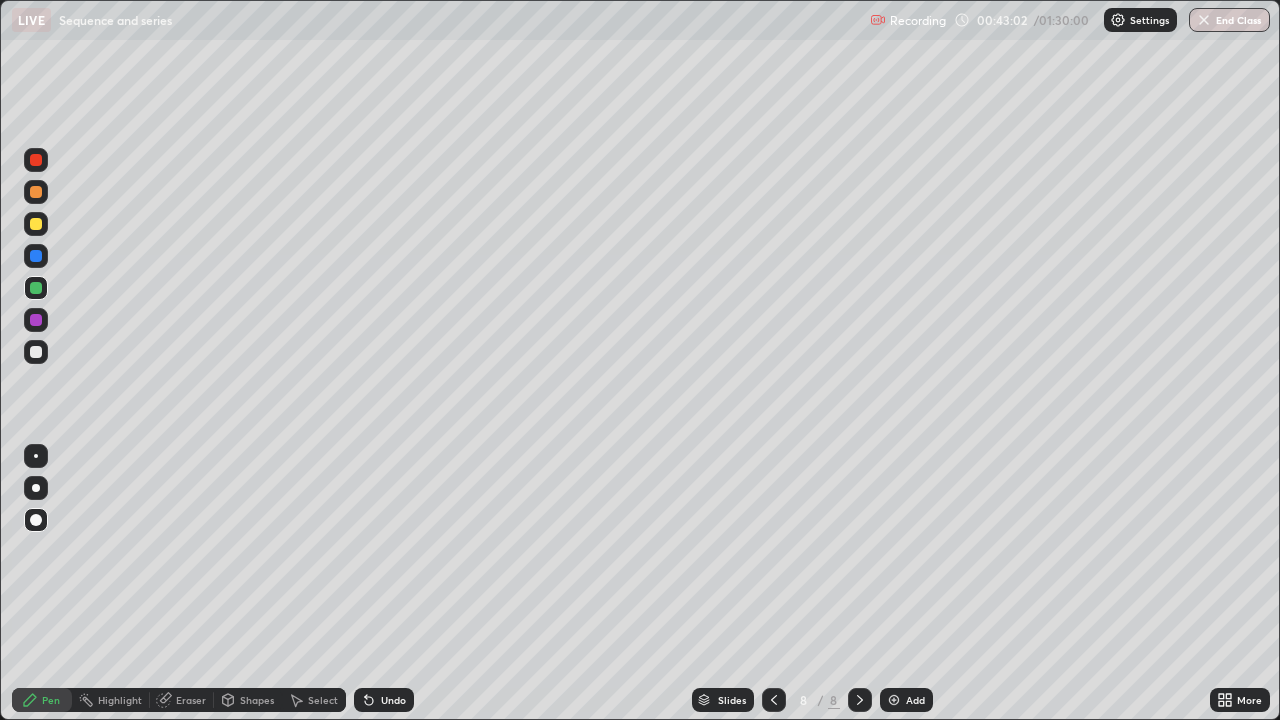 click at bounding box center [36, 256] 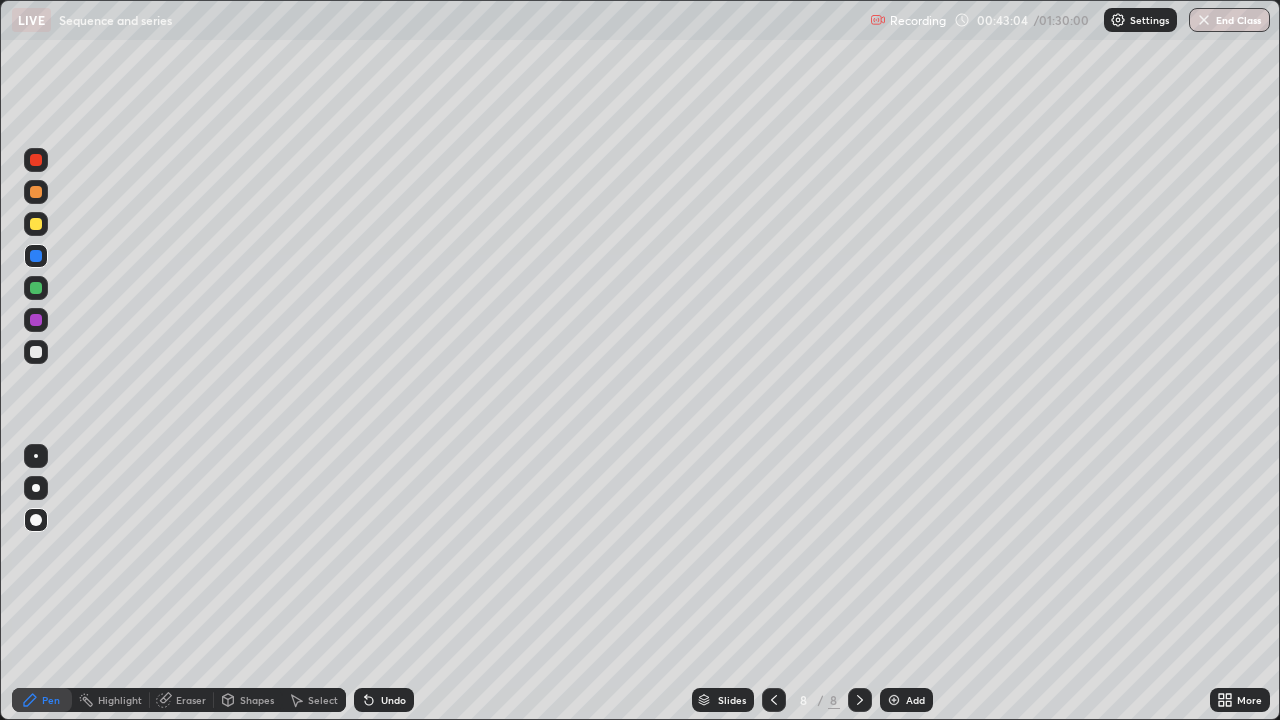 click at bounding box center [36, 192] 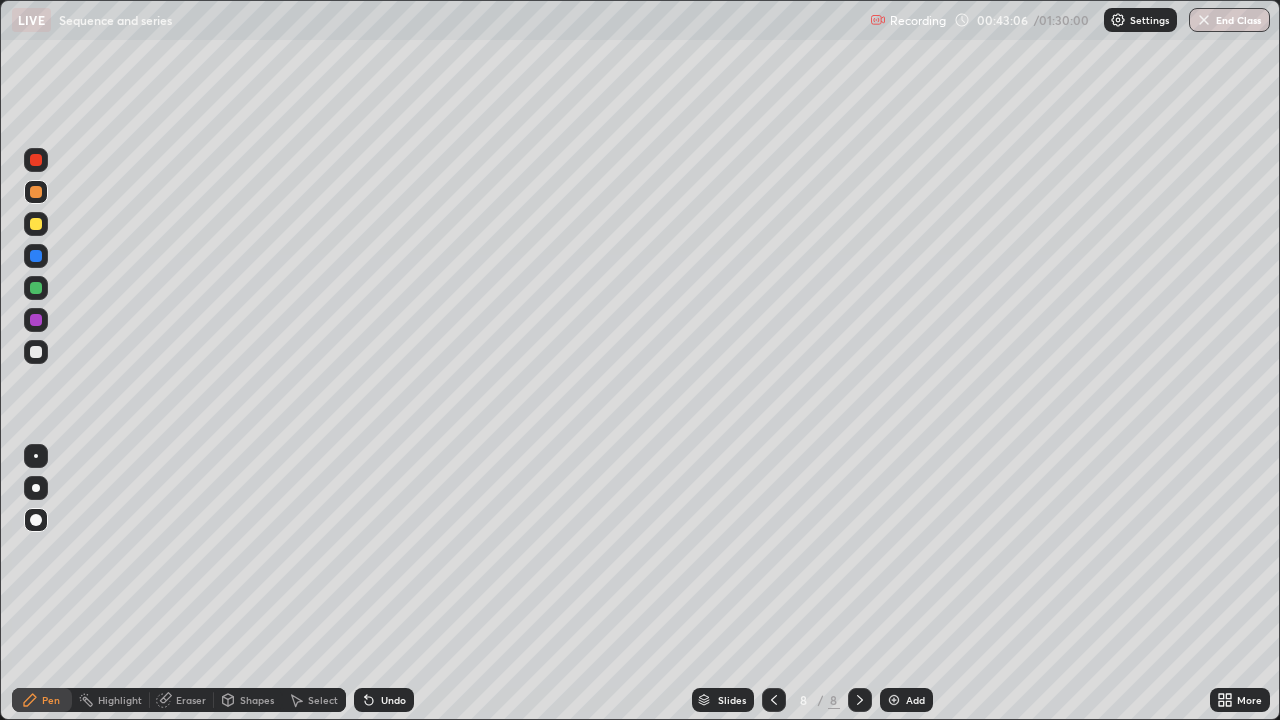 click at bounding box center [36, 160] 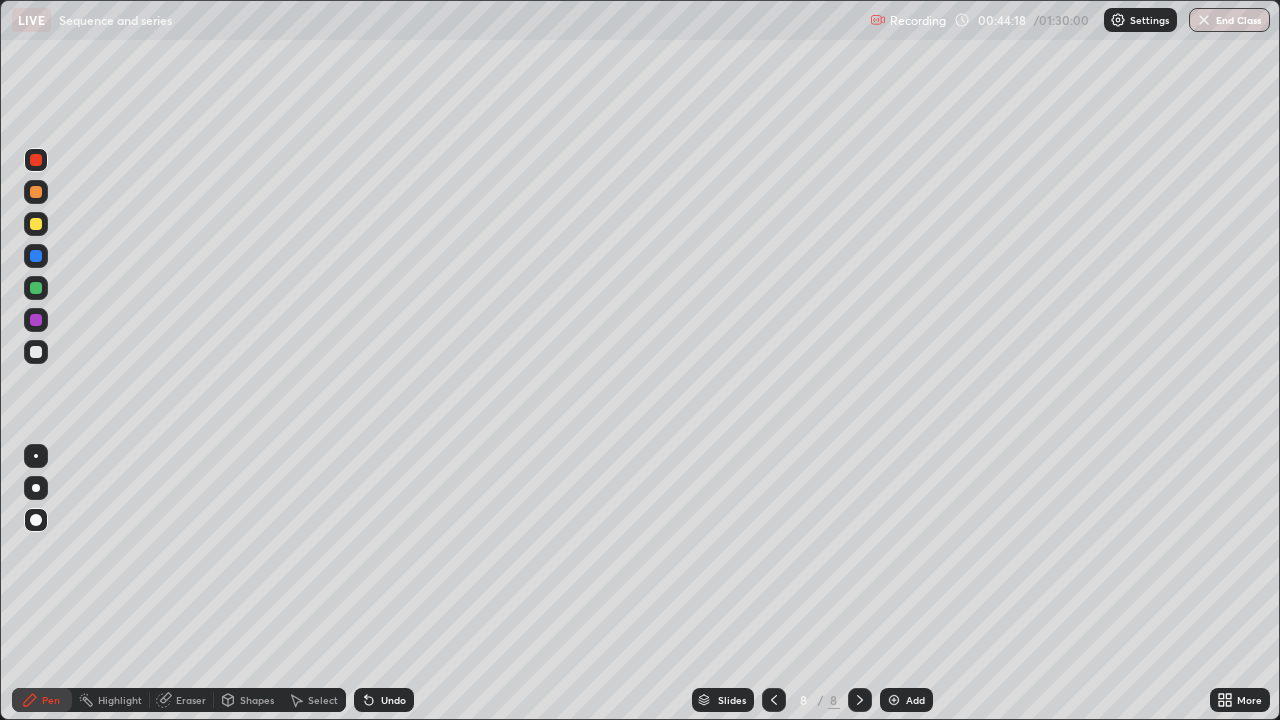click at bounding box center [36, 352] 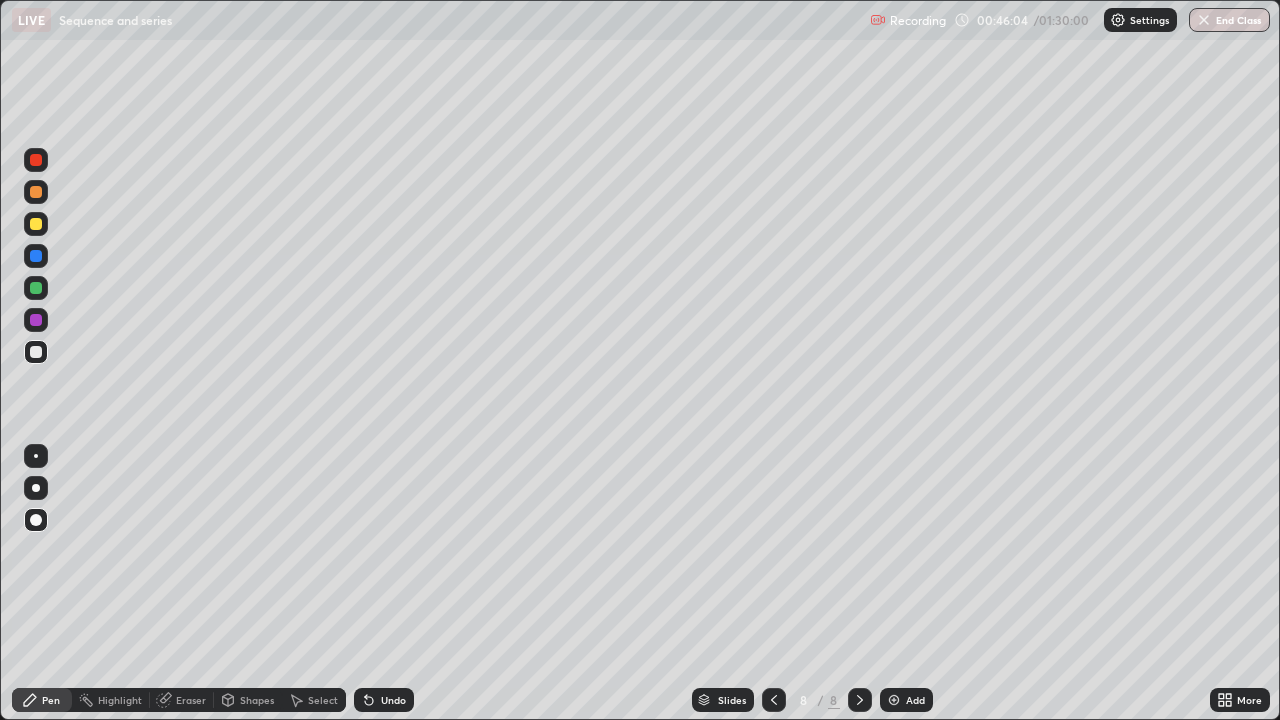 click at bounding box center [894, 700] 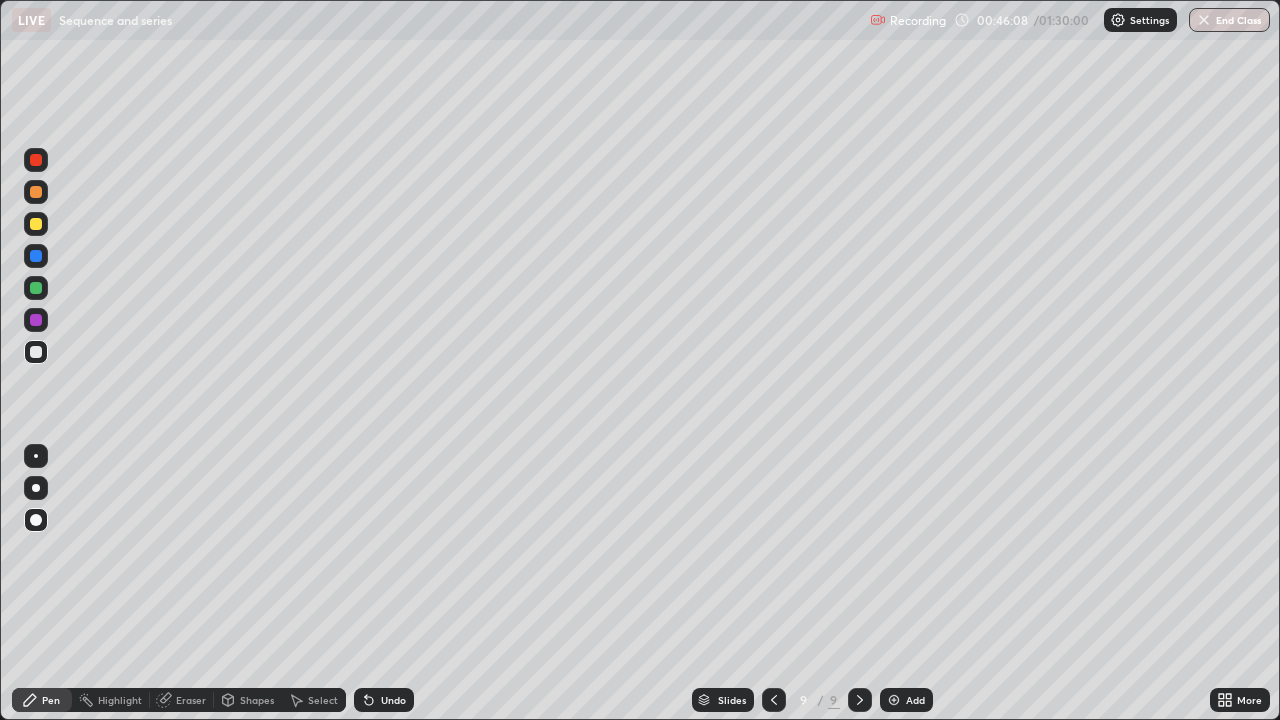 click at bounding box center (36, 288) 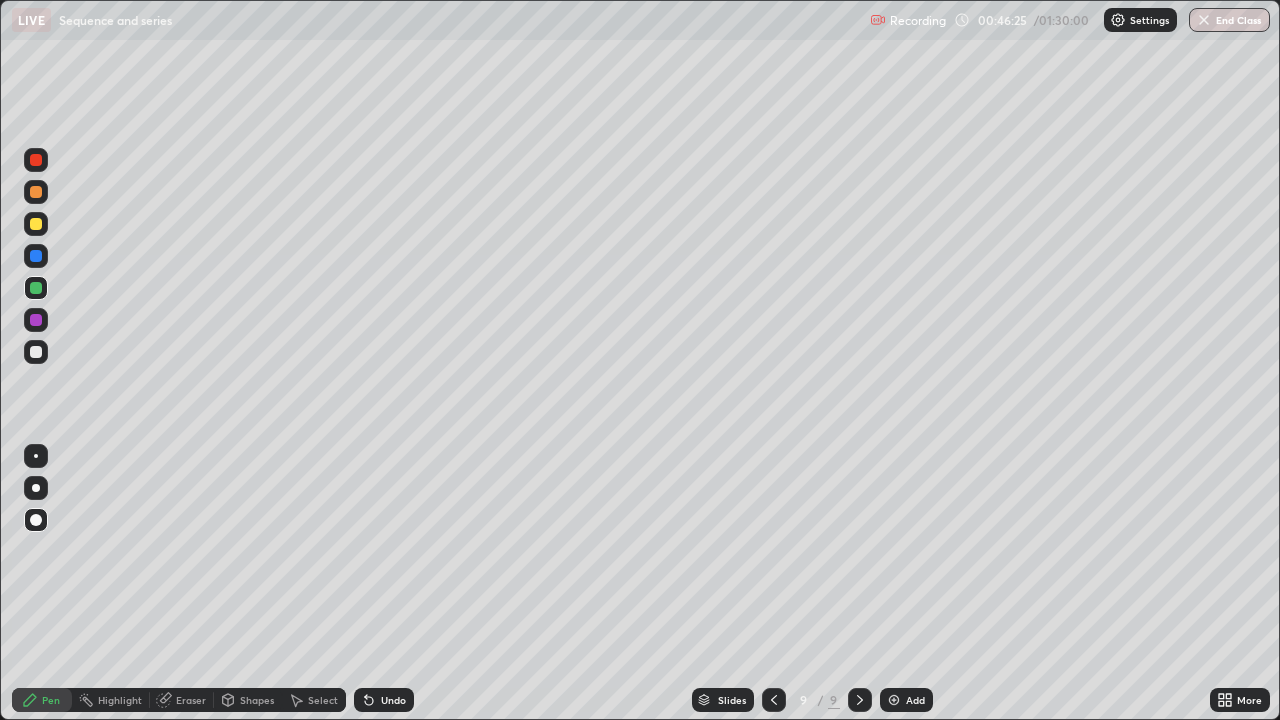 click at bounding box center [36, 224] 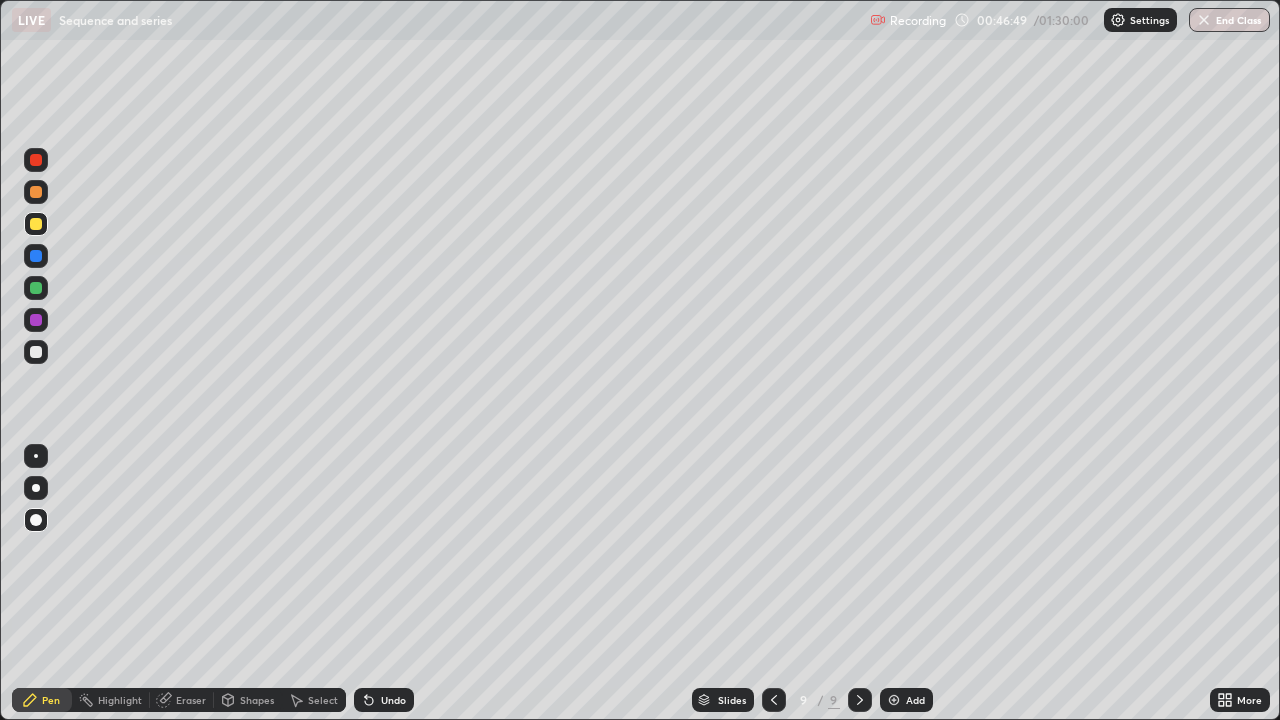 click at bounding box center (36, 320) 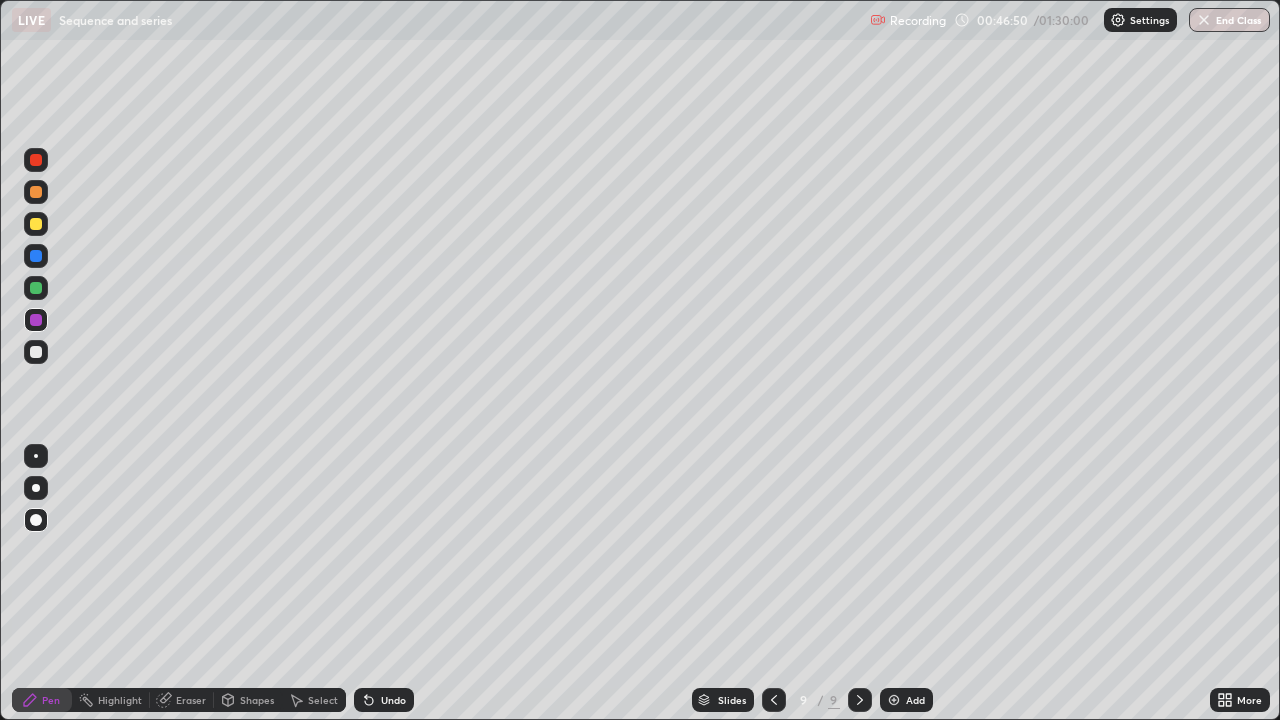 click at bounding box center [36, 160] 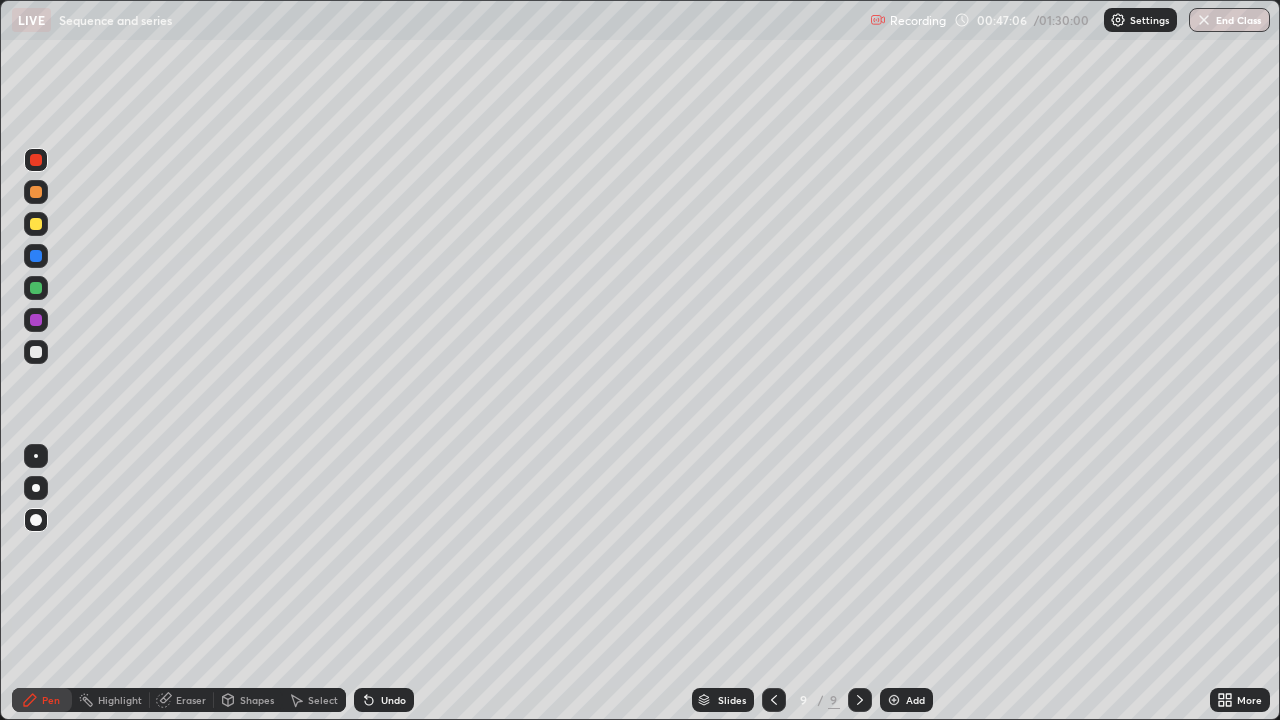 click at bounding box center (36, 256) 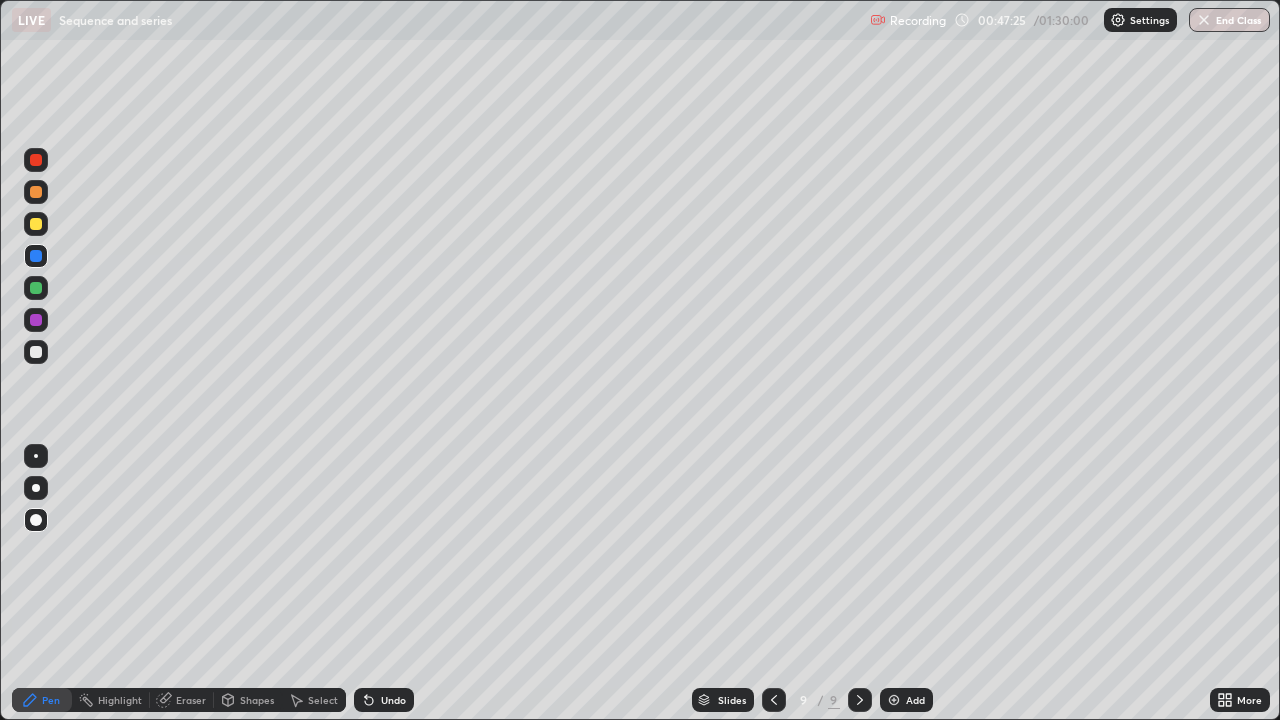 click at bounding box center (36, 192) 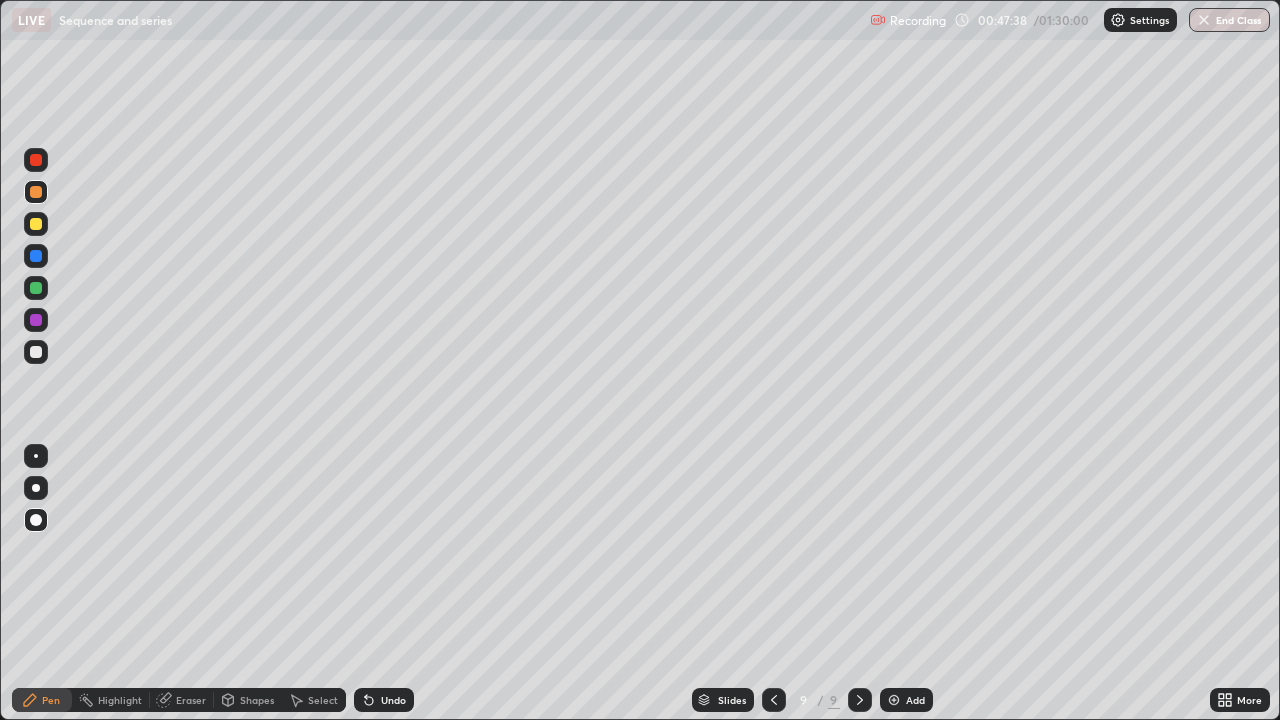 click at bounding box center (36, 352) 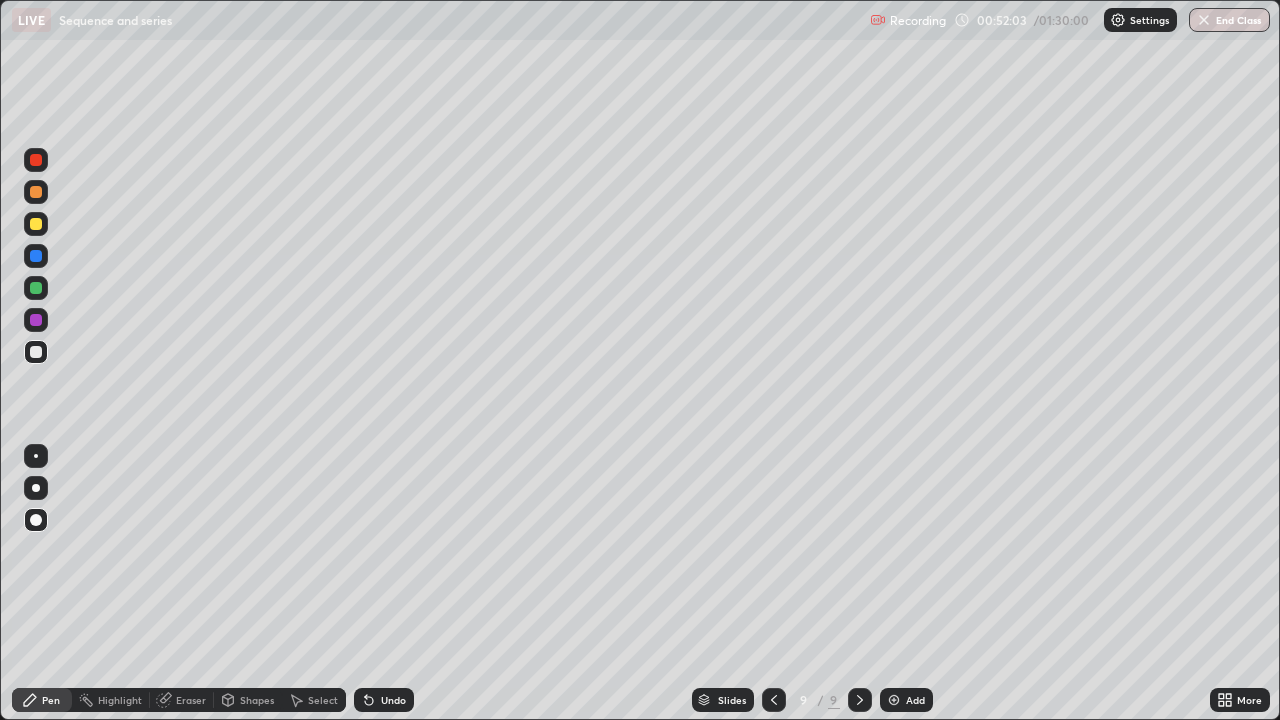 click at bounding box center (36, 320) 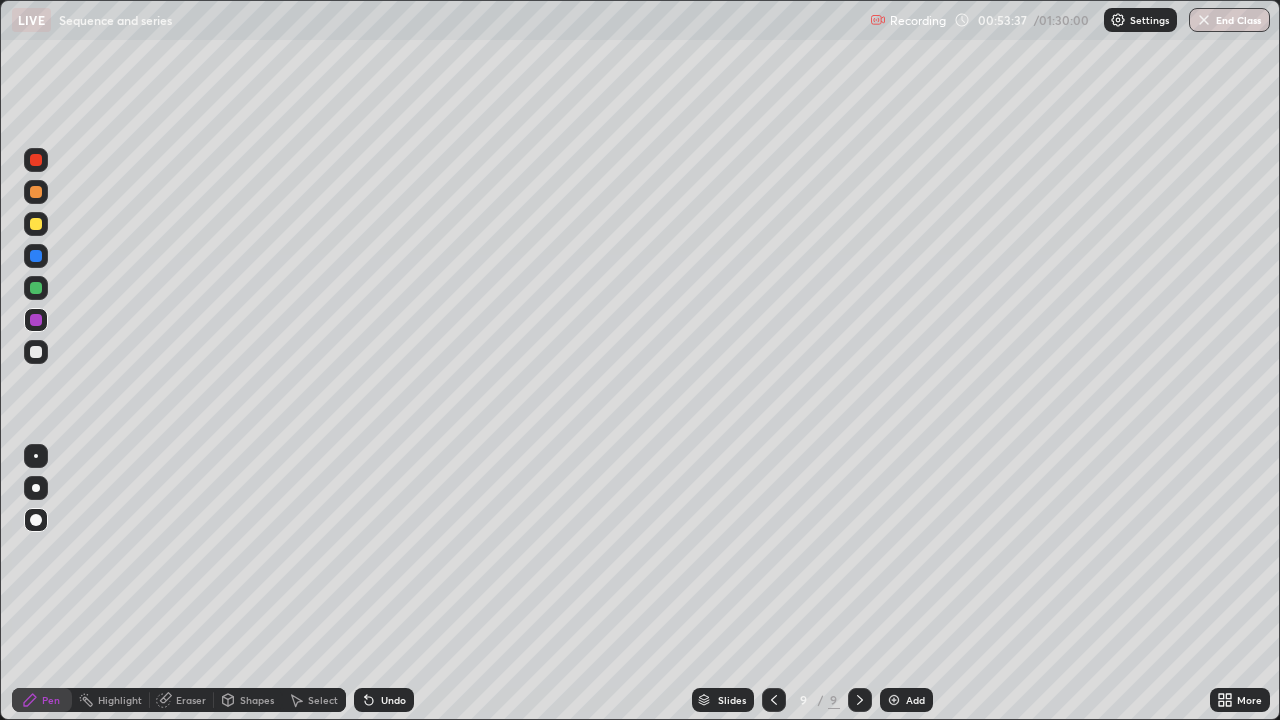 click at bounding box center [894, 700] 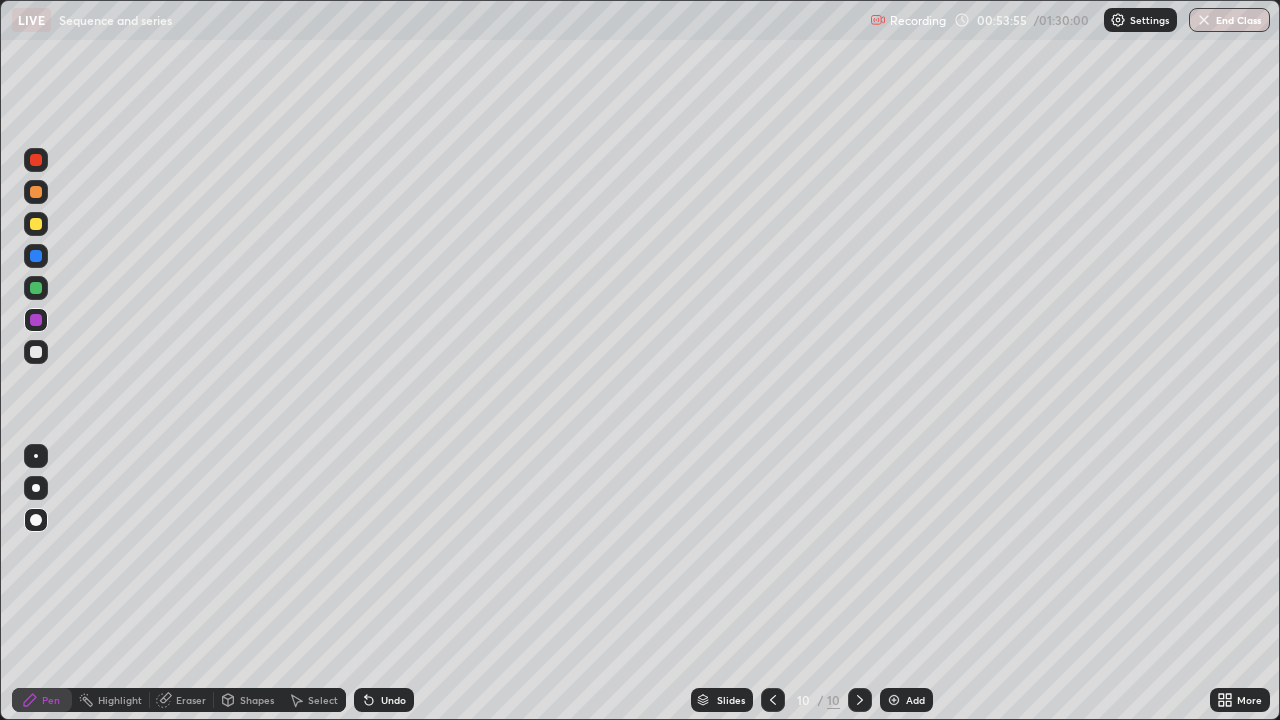click at bounding box center [36, 288] 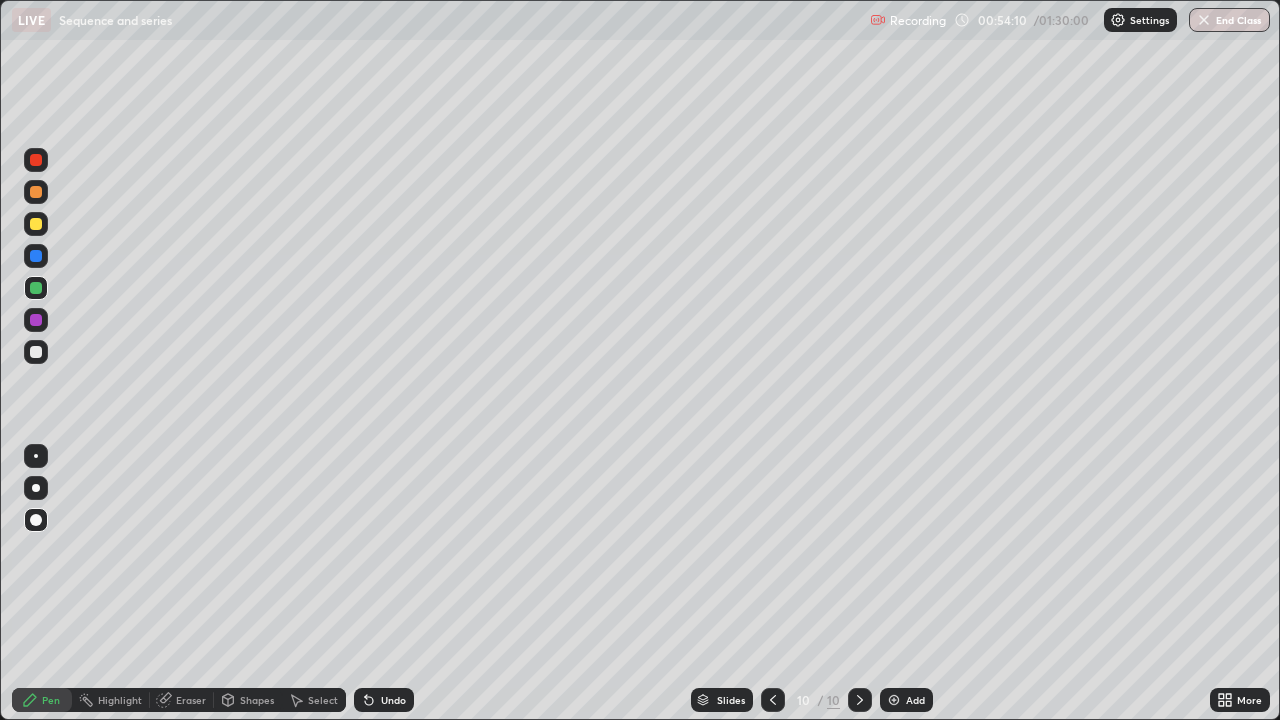 click at bounding box center (36, 256) 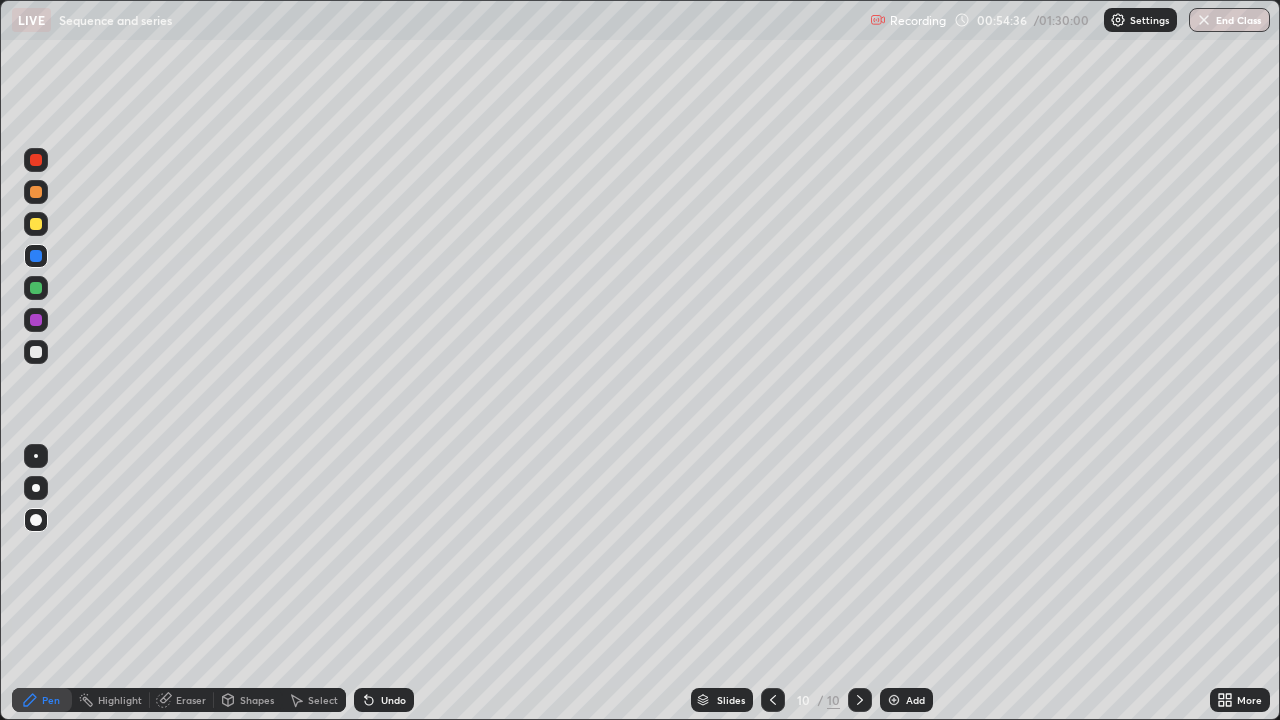 click at bounding box center (36, 320) 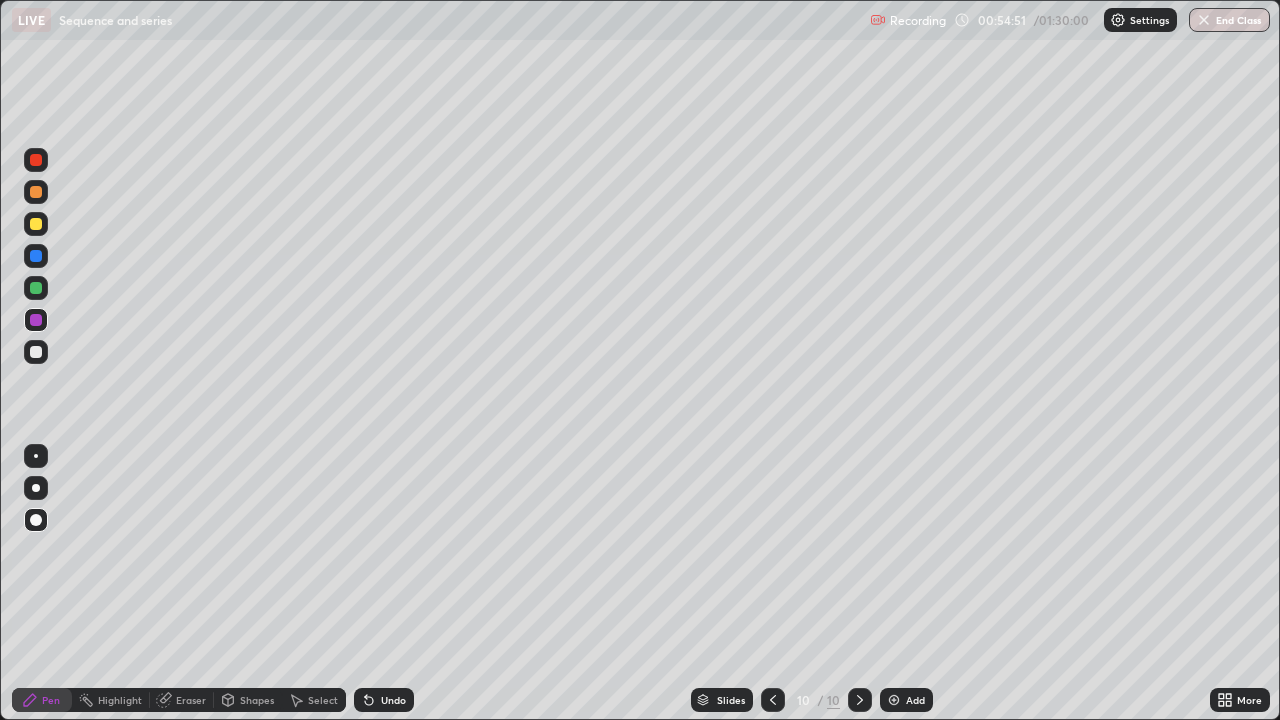 click at bounding box center (36, 224) 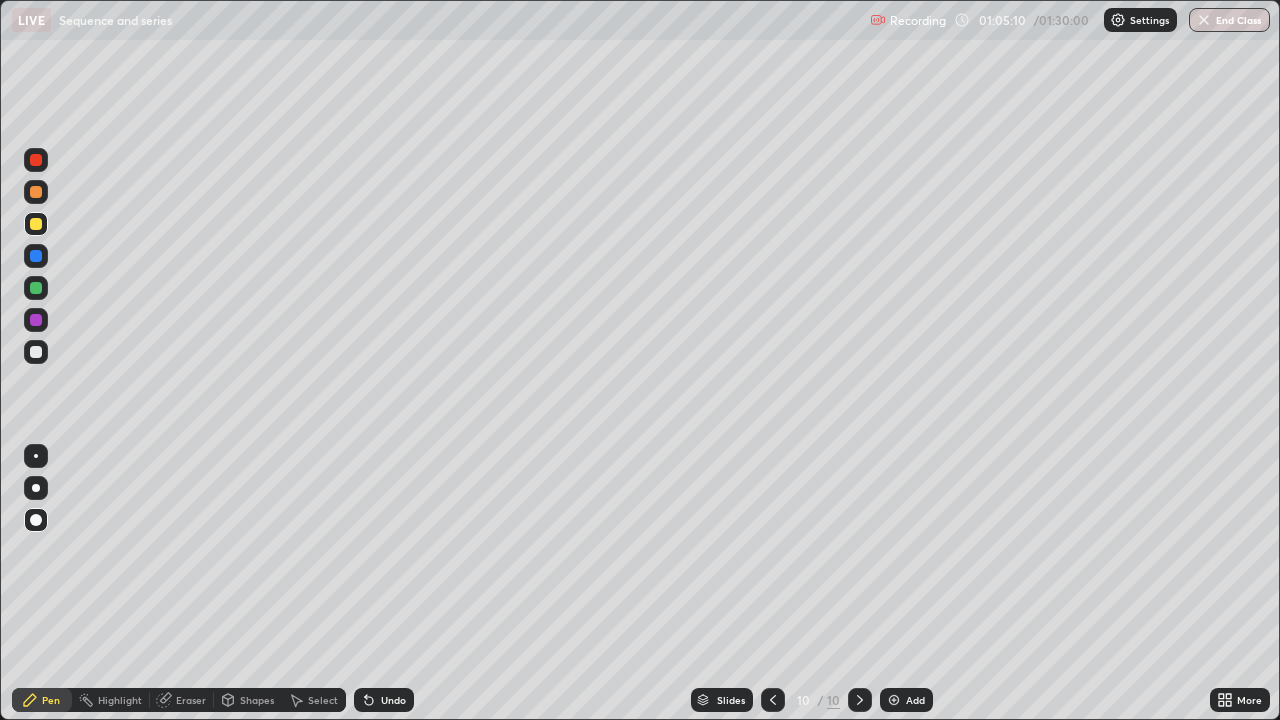 click at bounding box center [36, 192] 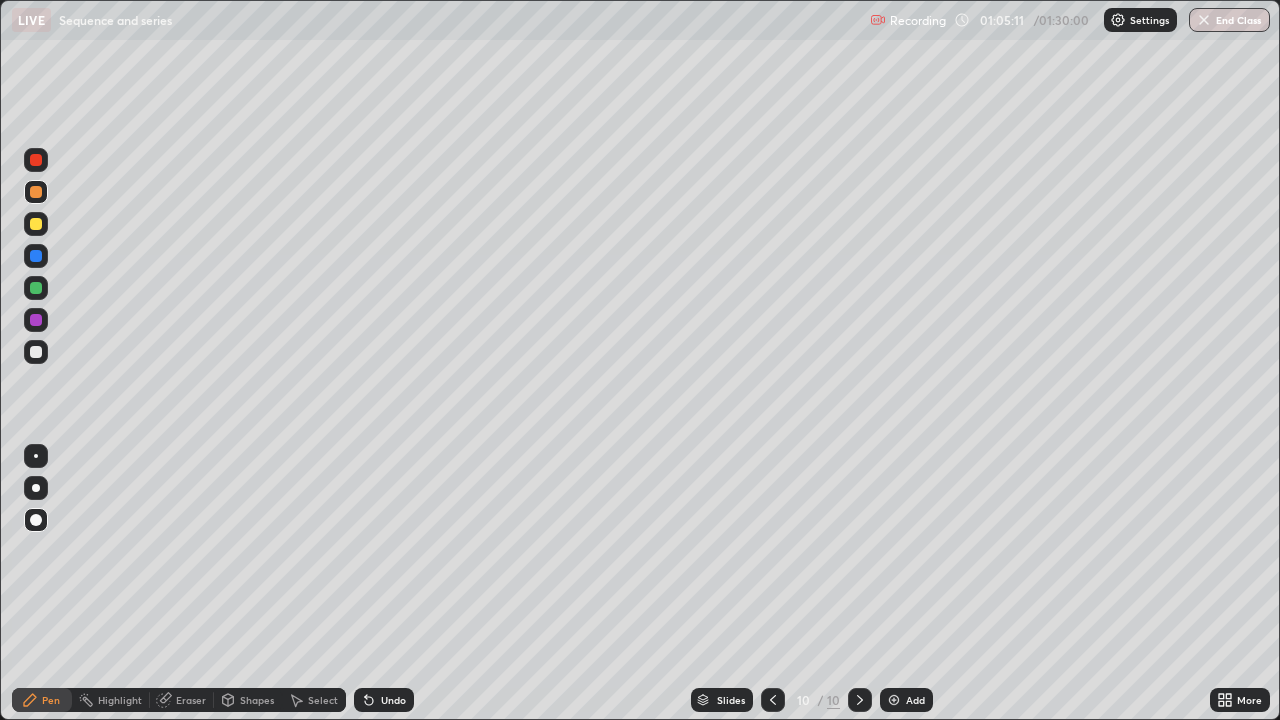 click at bounding box center (36, 352) 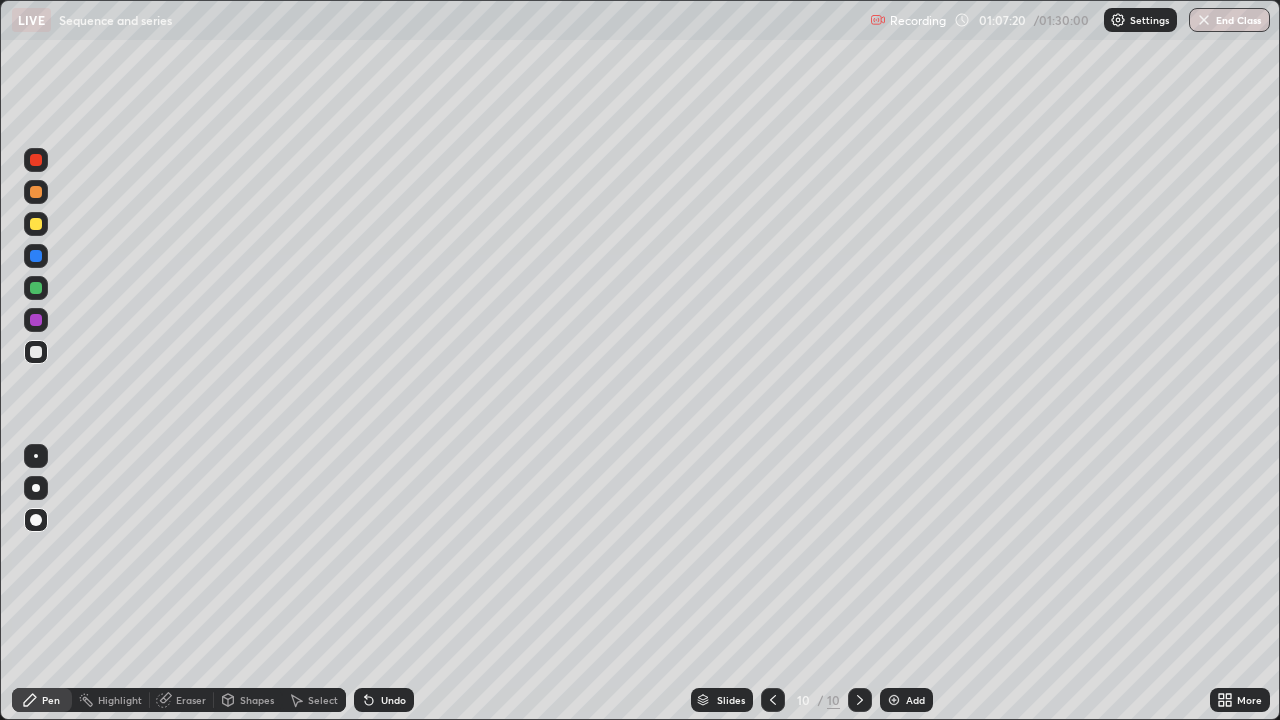 click at bounding box center [894, 700] 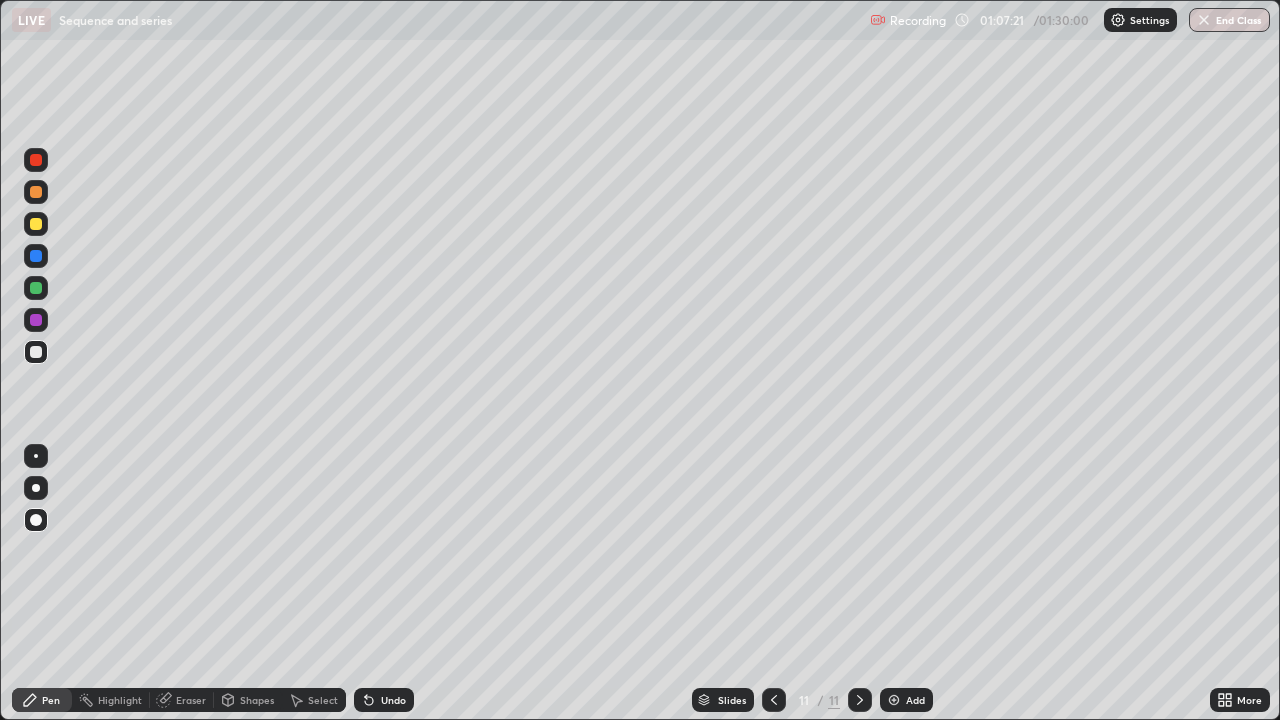 click at bounding box center (36, 320) 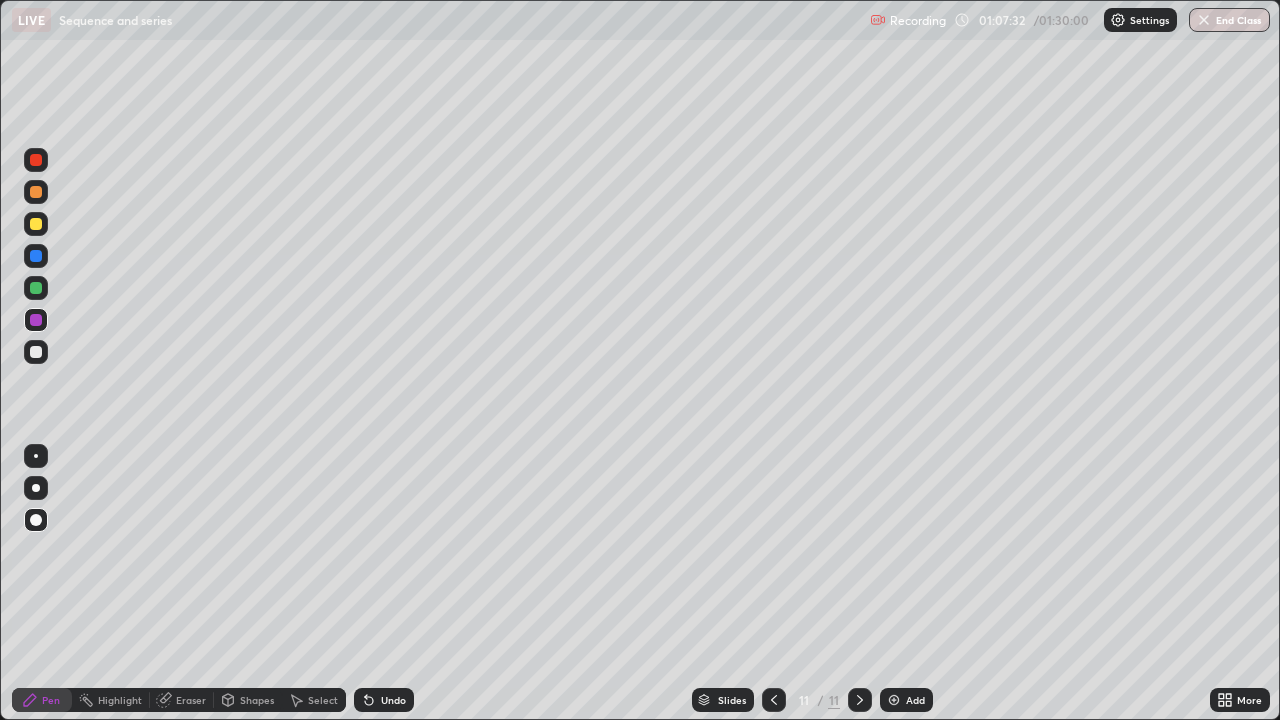 click 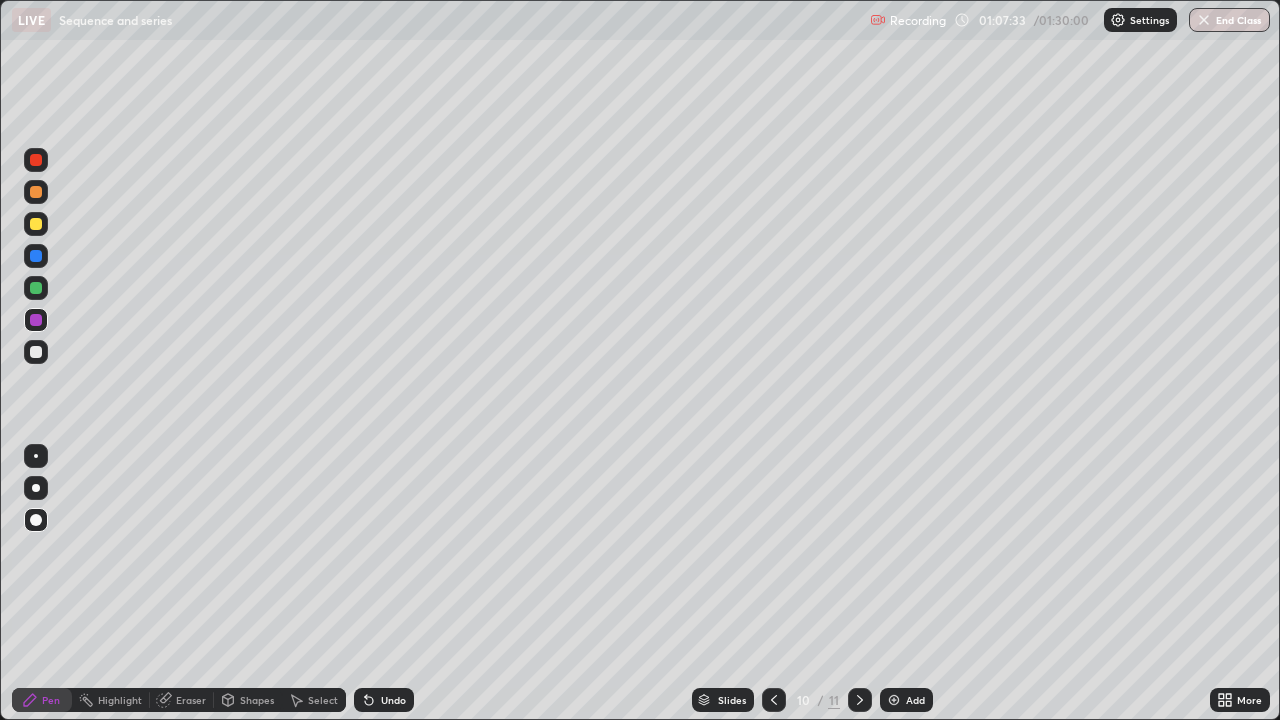 click 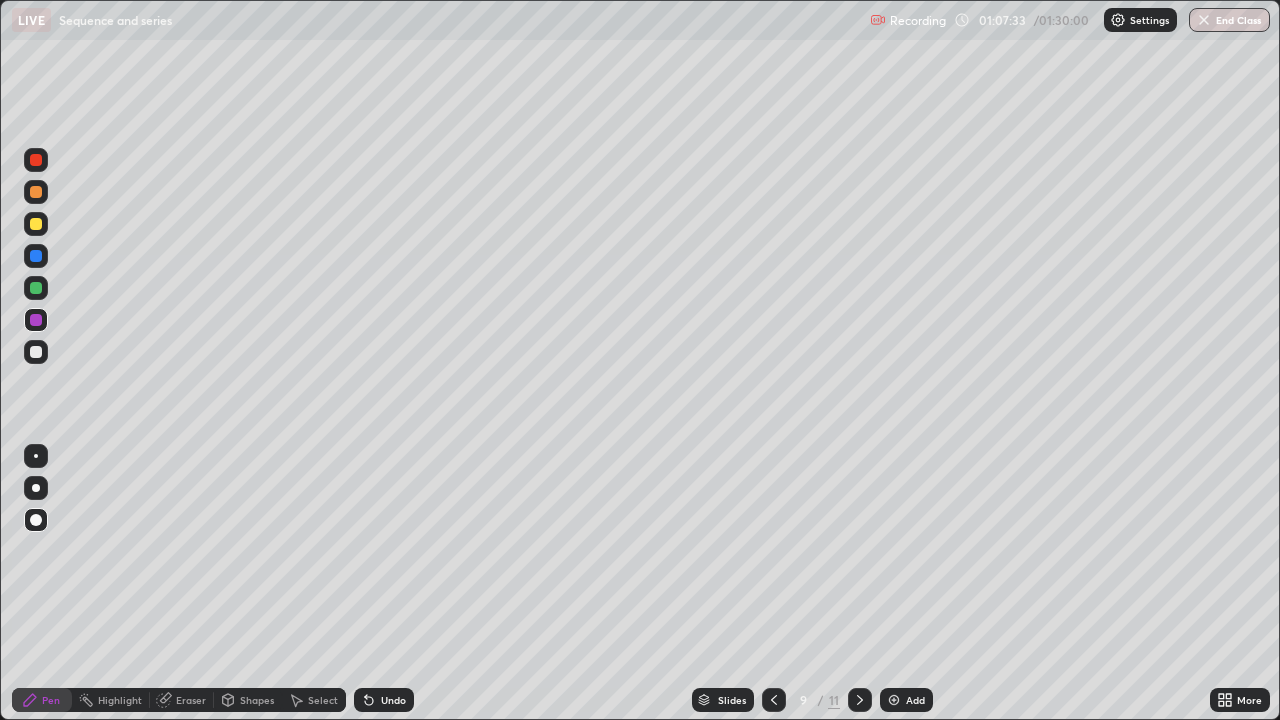 click 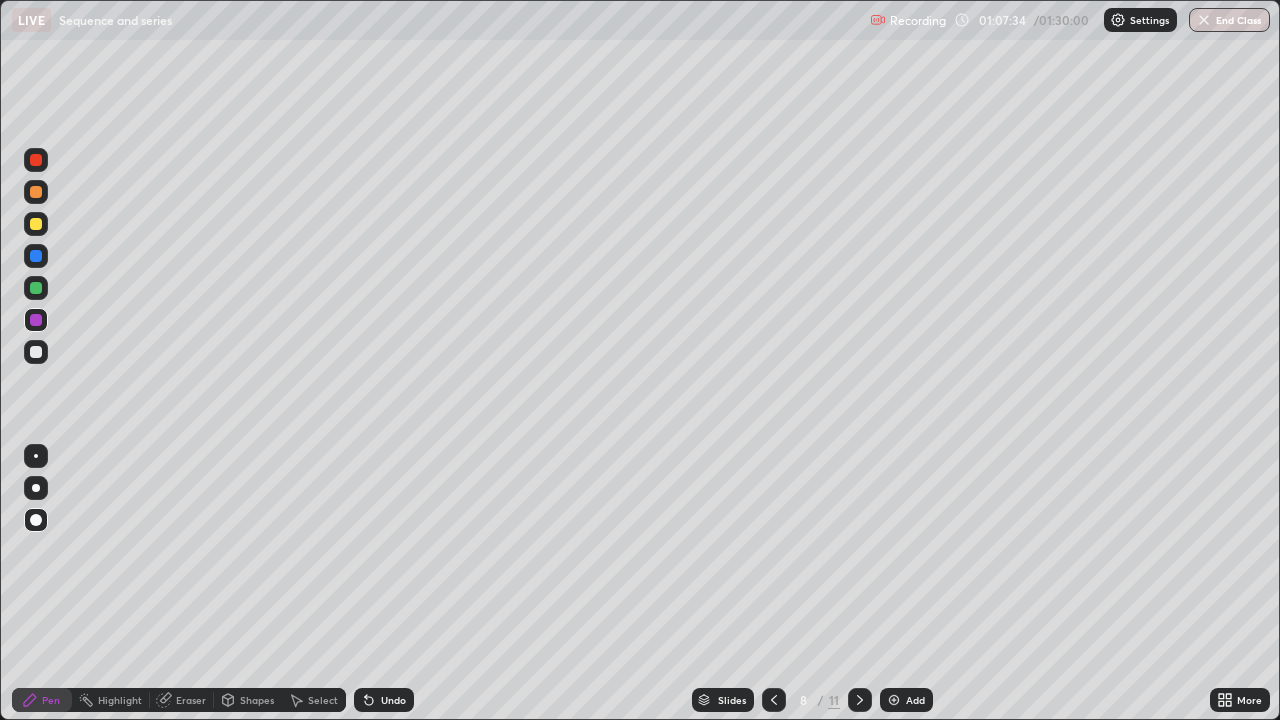 click 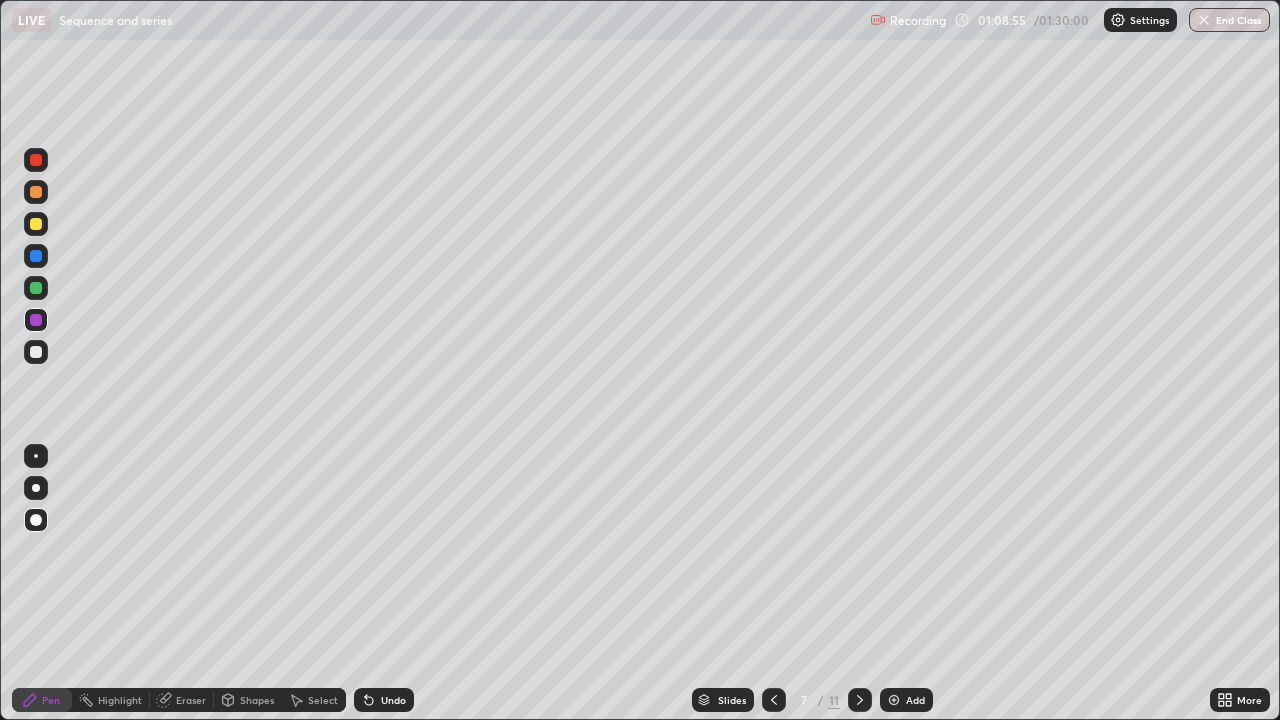 click 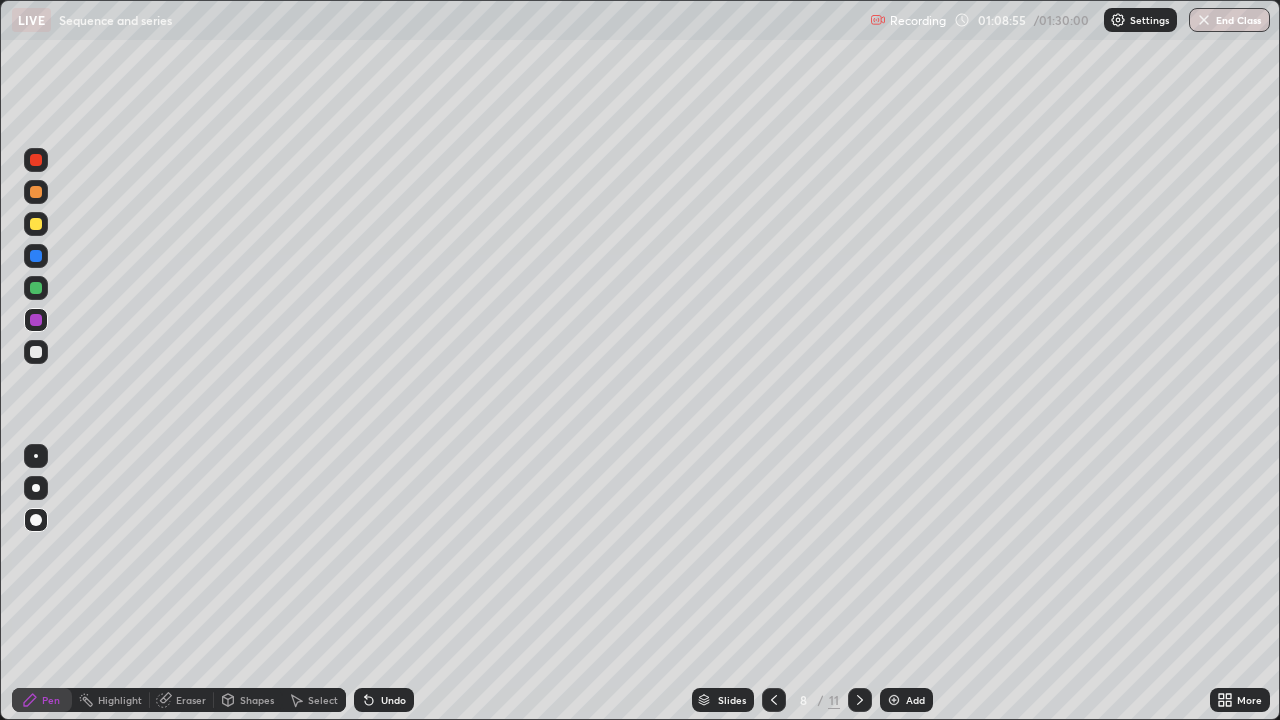 click 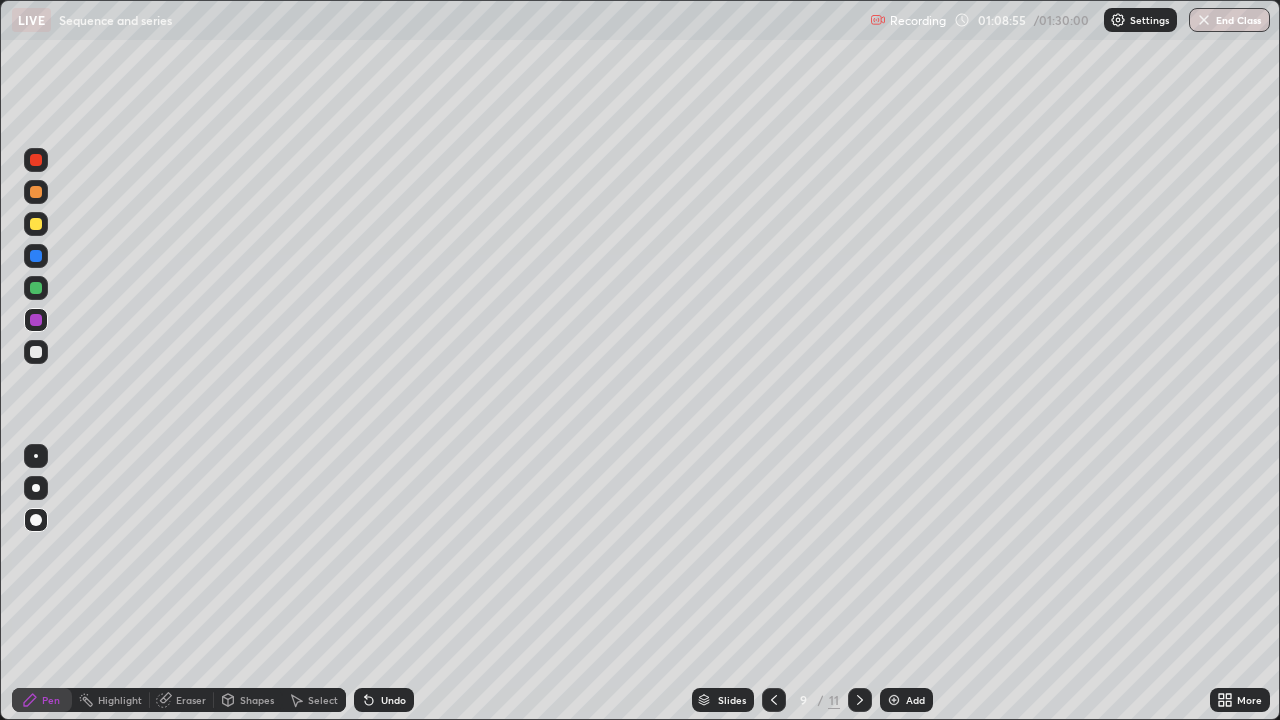 click 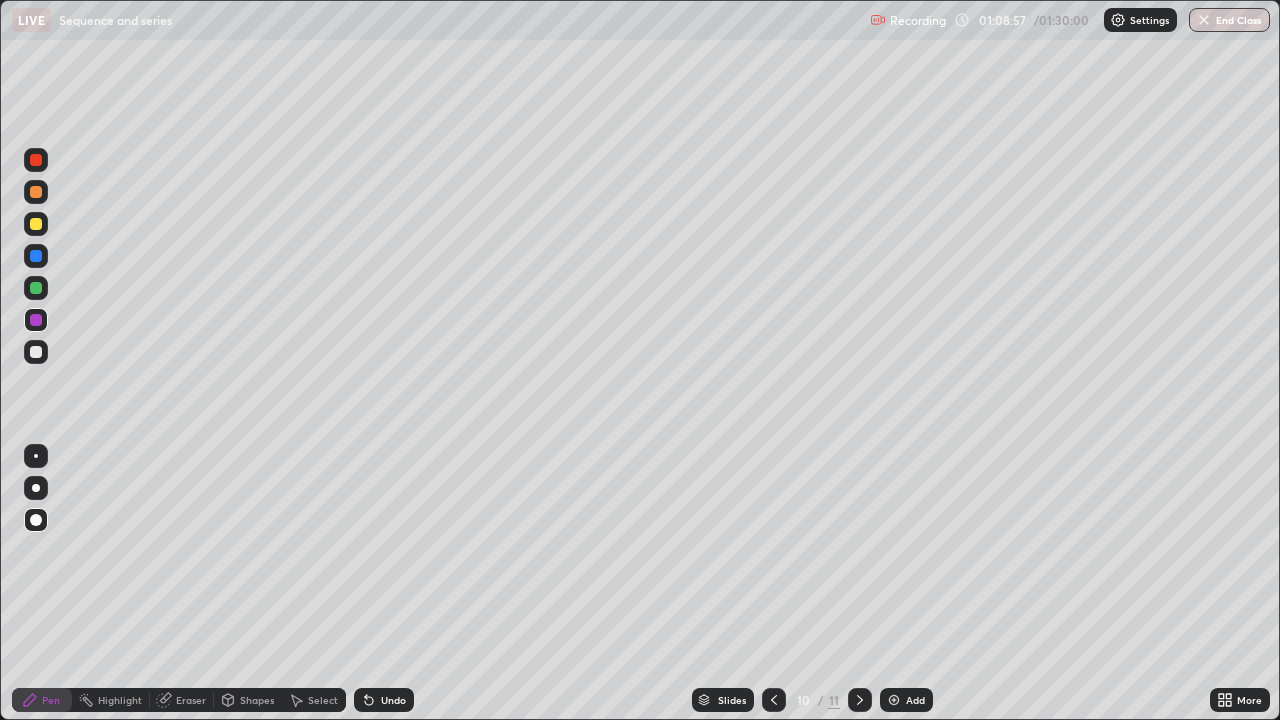 click 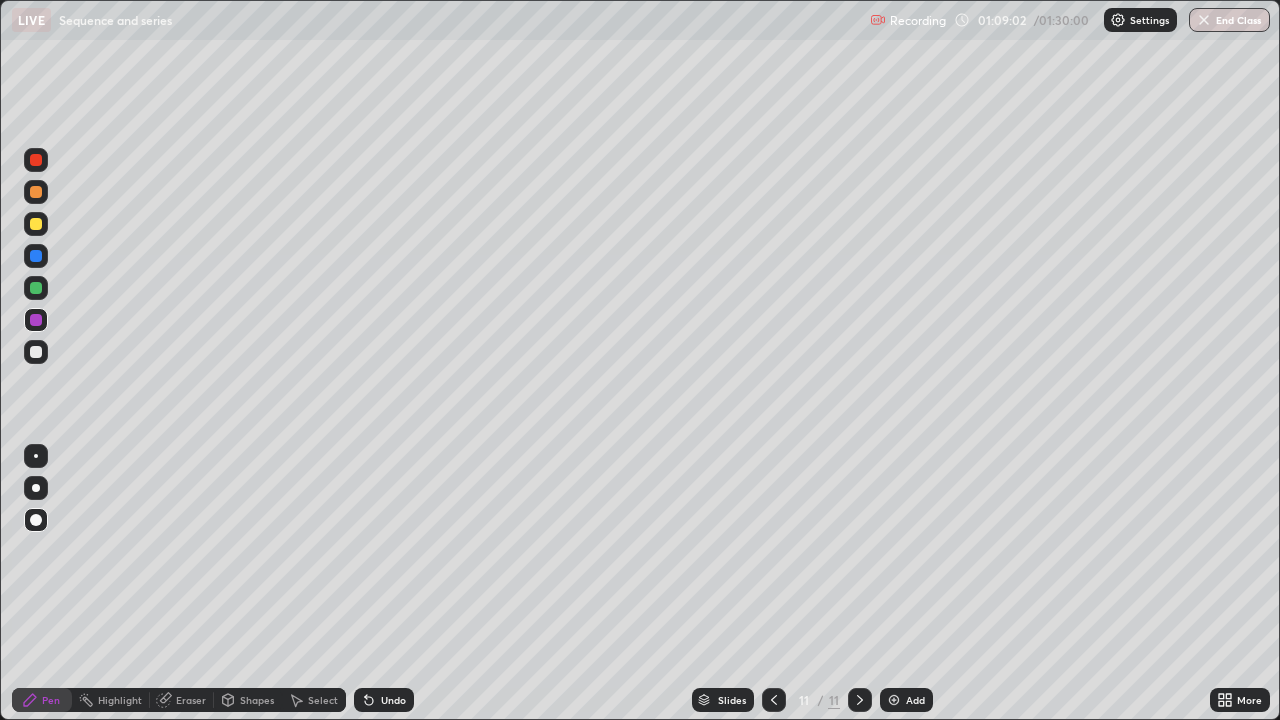 click at bounding box center [36, 352] 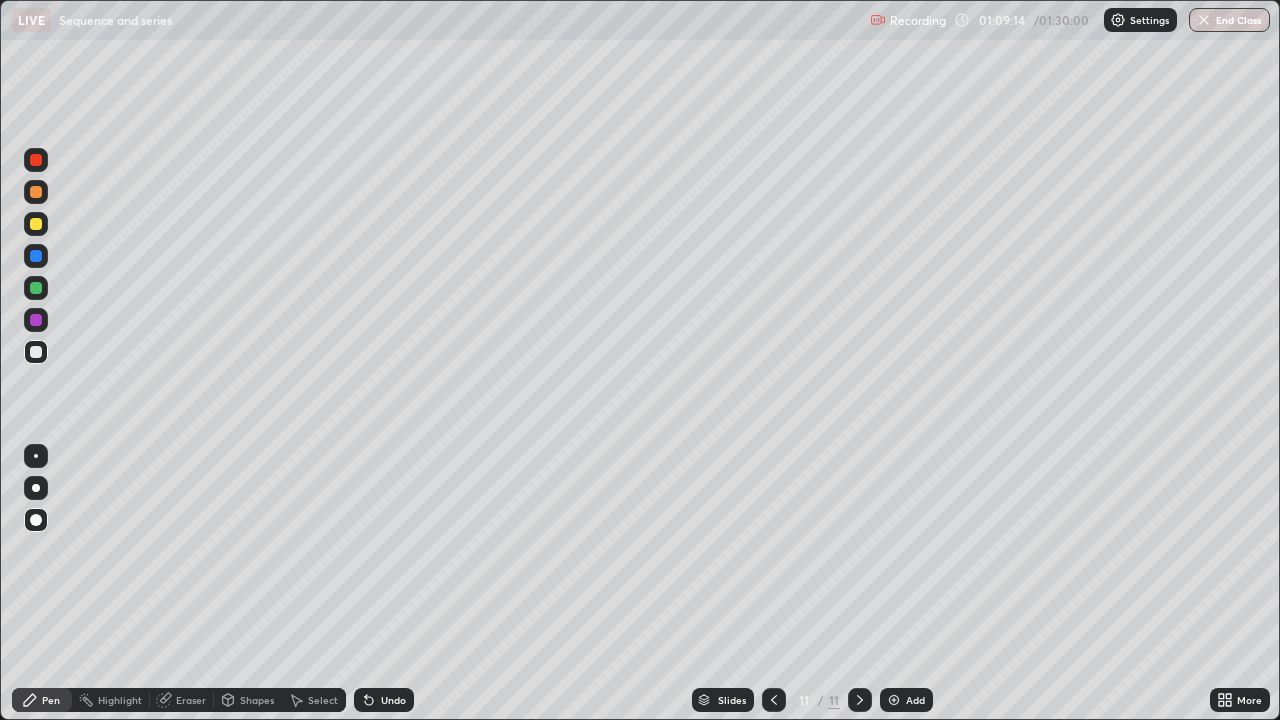 click at bounding box center (36, 288) 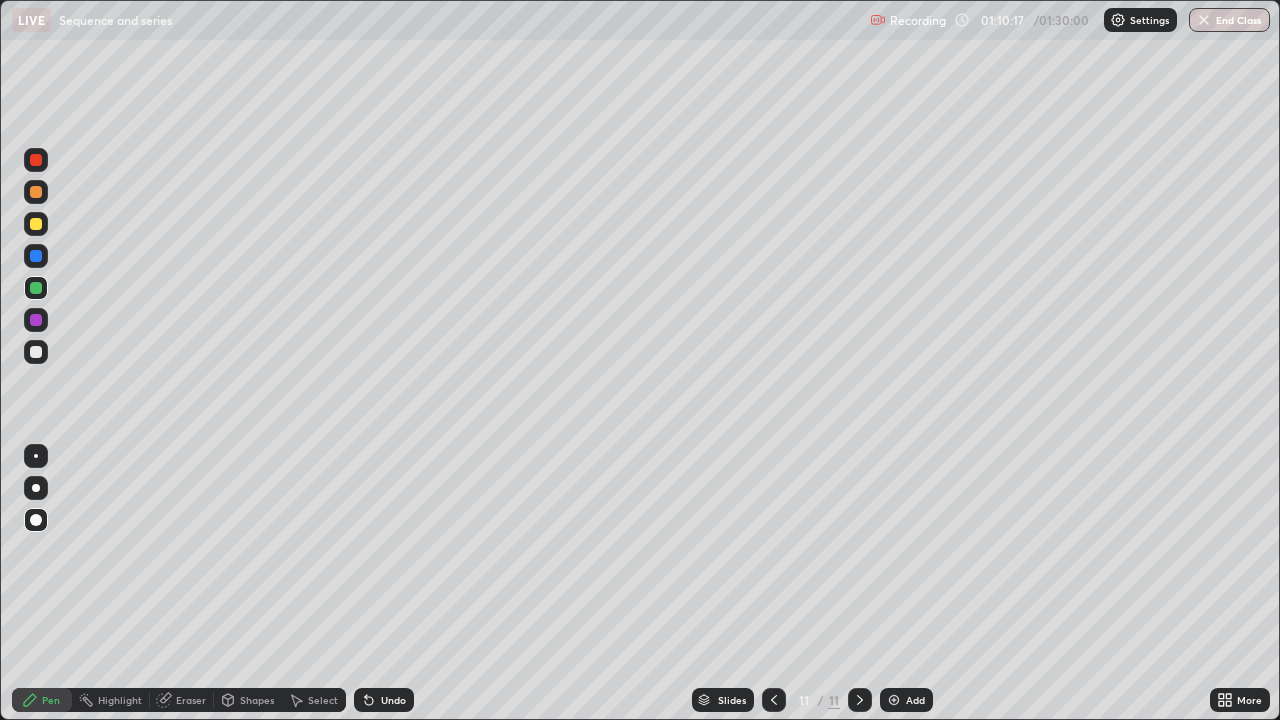 click at bounding box center (36, 352) 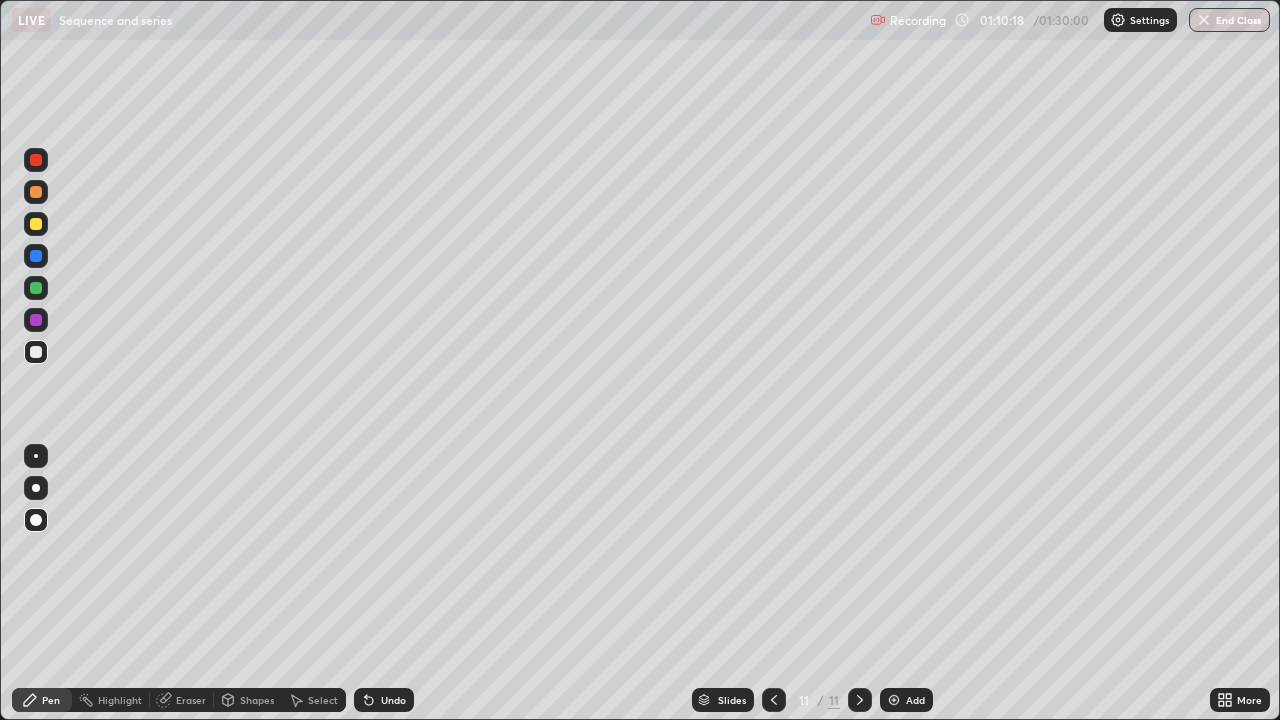 click at bounding box center [36, 192] 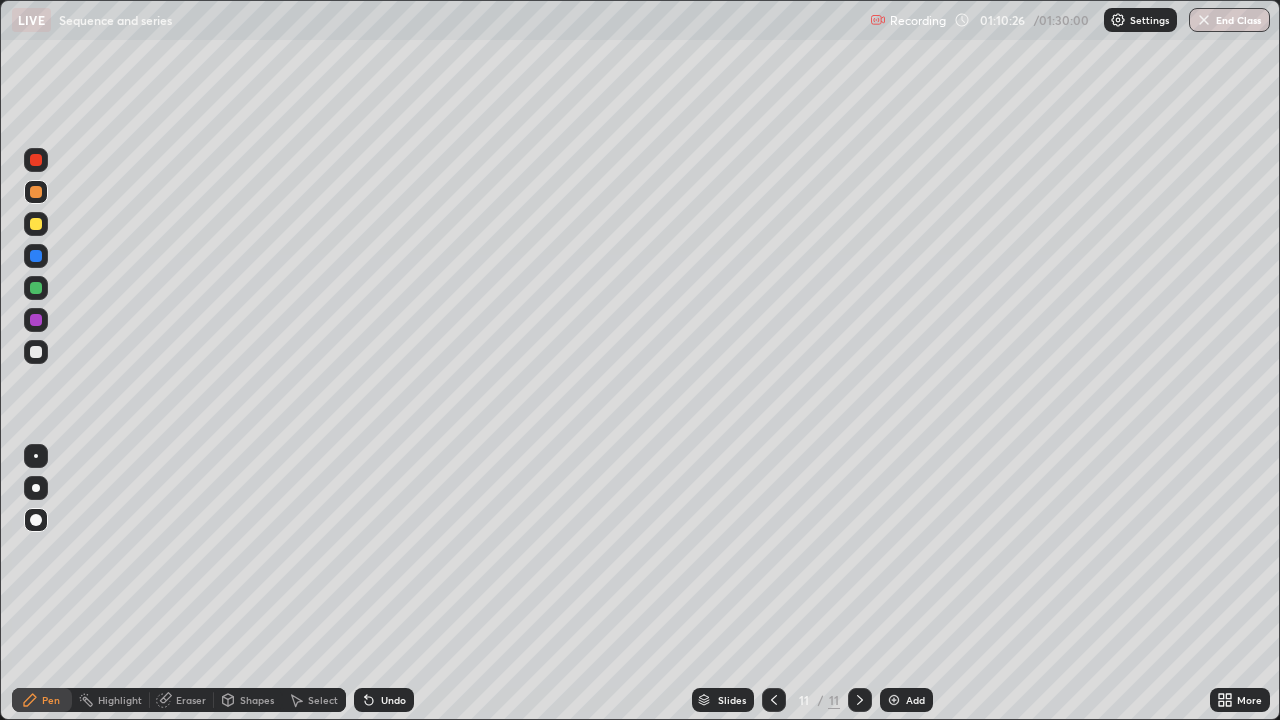 click at bounding box center [36, 320] 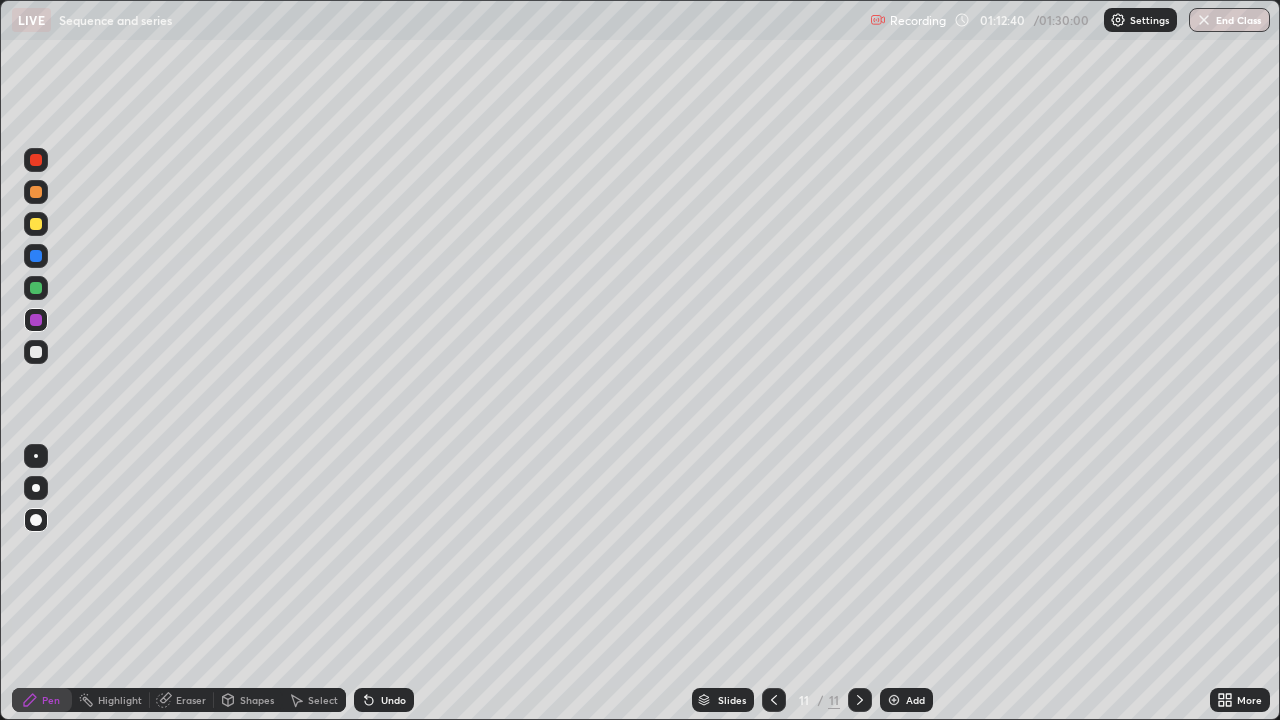 click on "End Class" at bounding box center [1229, 20] 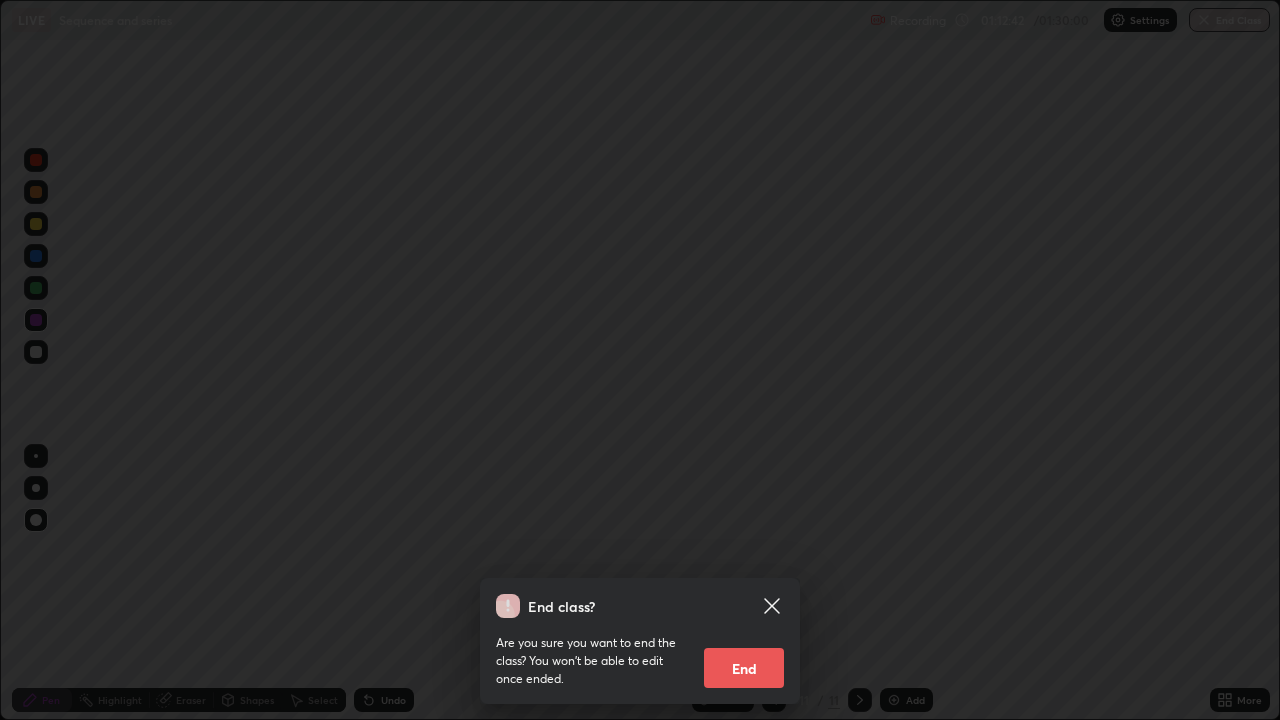 click on "End" at bounding box center (744, 668) 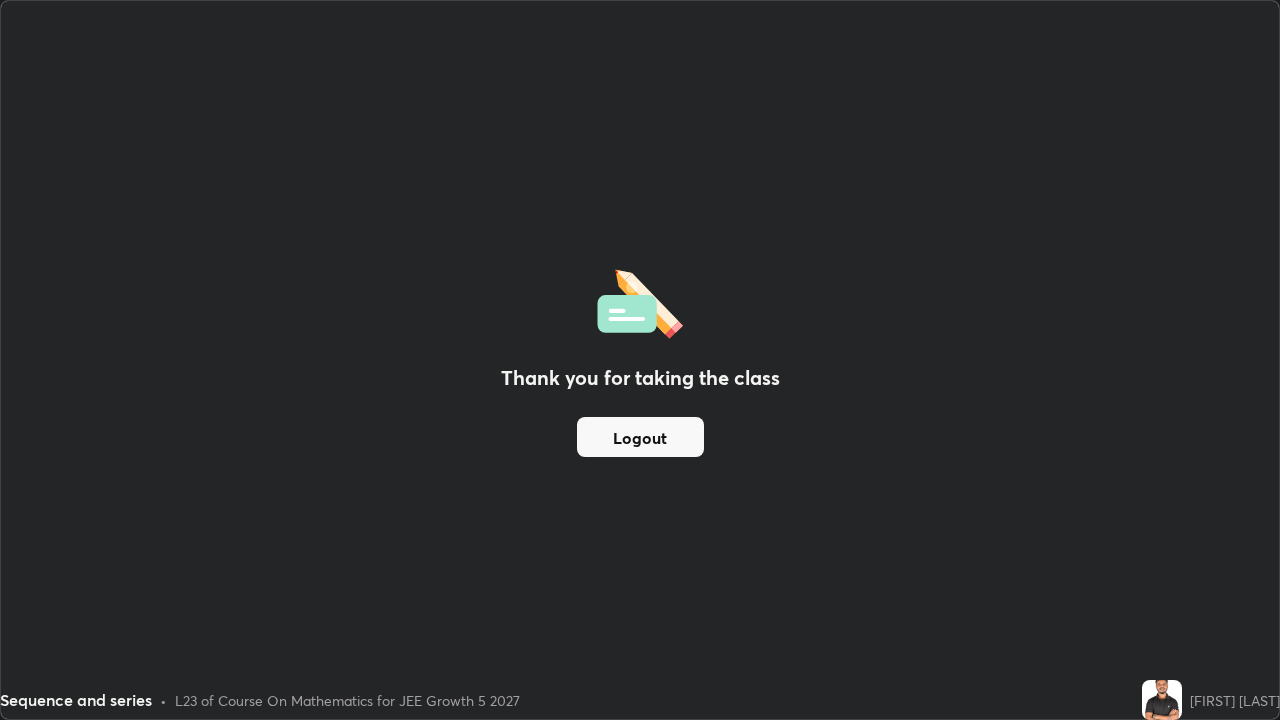 click on "Logout" at bounding box center (640, 437) 